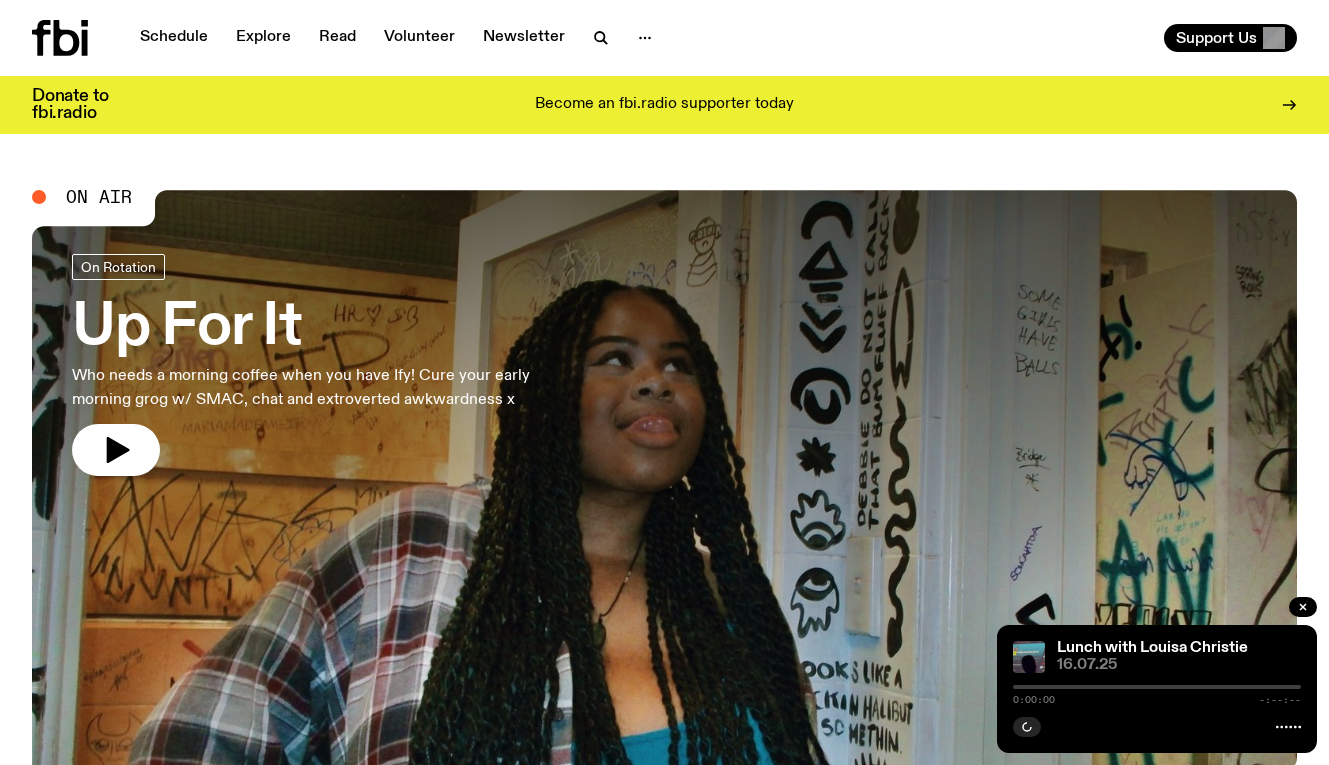 scroll, scrollTop: 0, scrollLeft: 0, axis: both 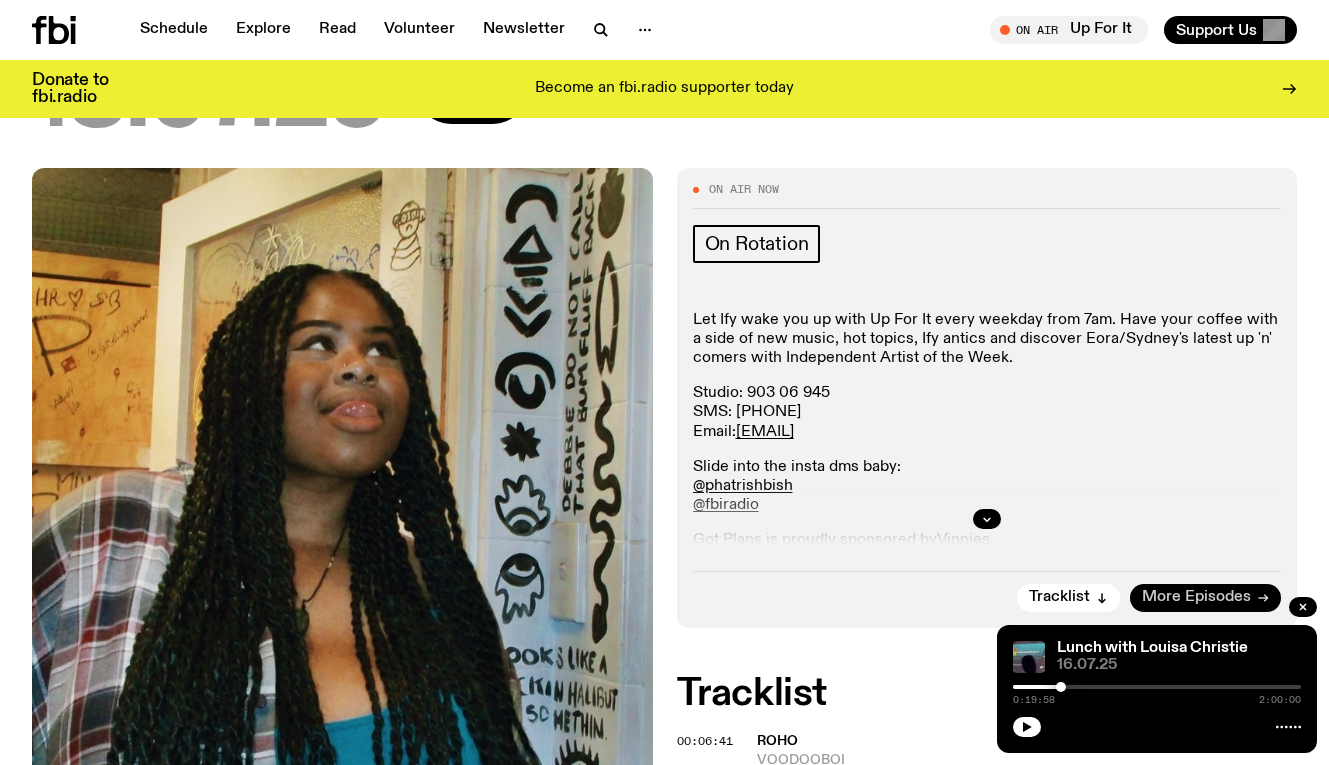 click on "More Episodes" at bounding box center [1196, 597] 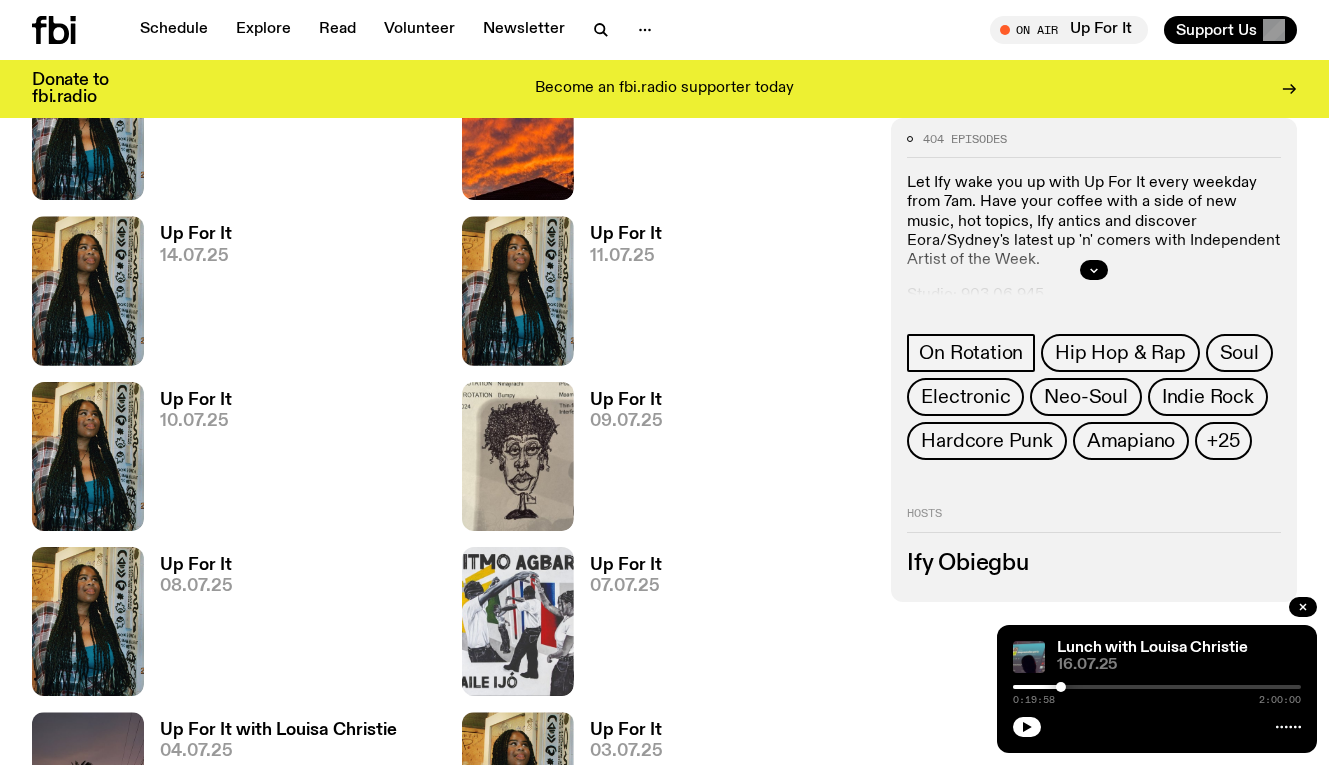 scroll, scrollTop: 932, scrollLeft: 0, axis: vertical 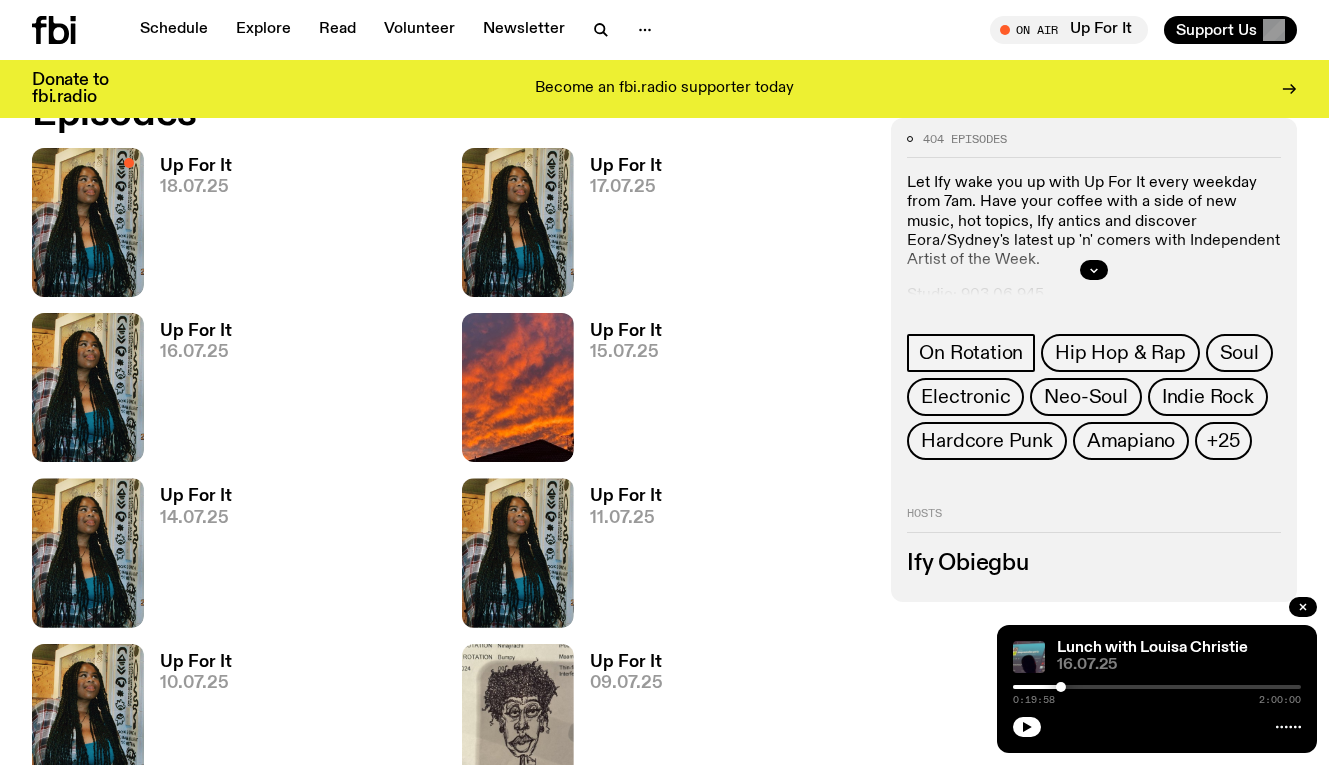 click on "Up For It" at bounding box center (626, 166) 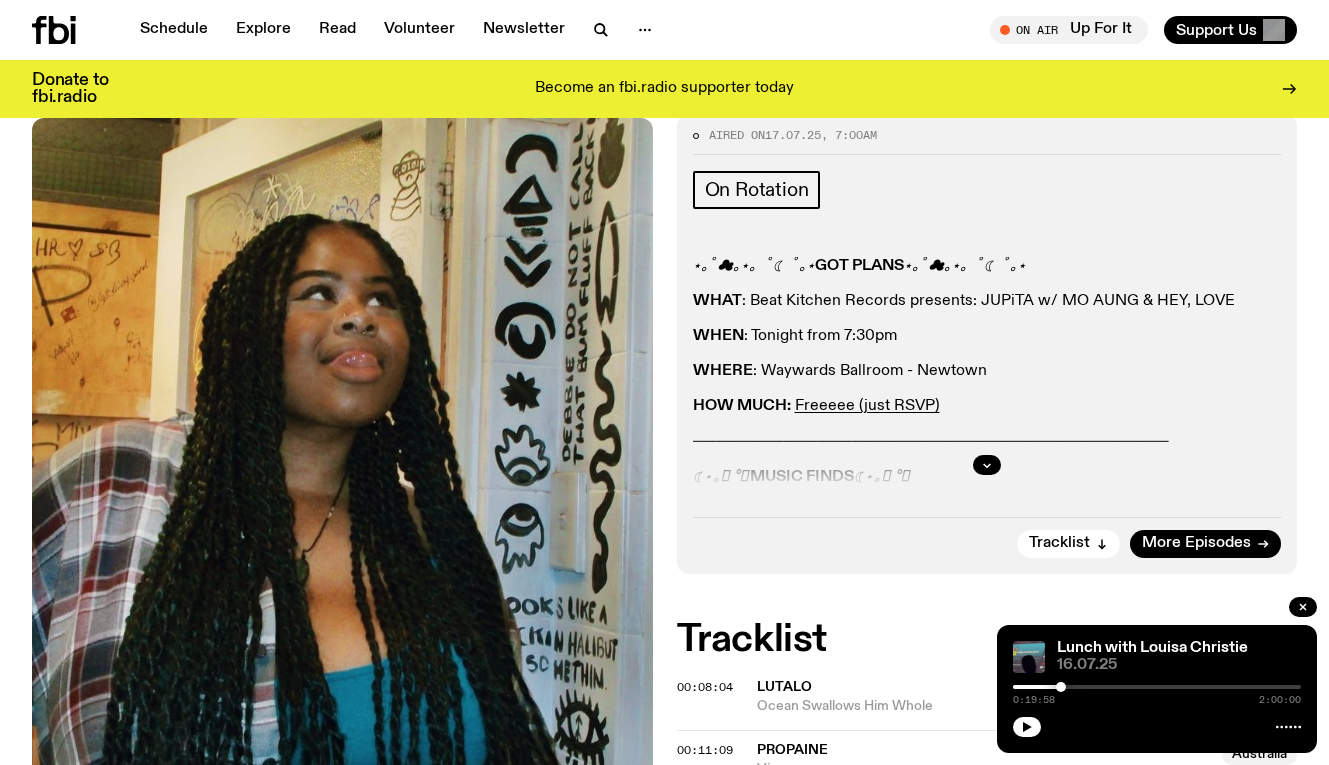 scroll, scrollTop: 302, scrollLeft: 0, axis: vertical 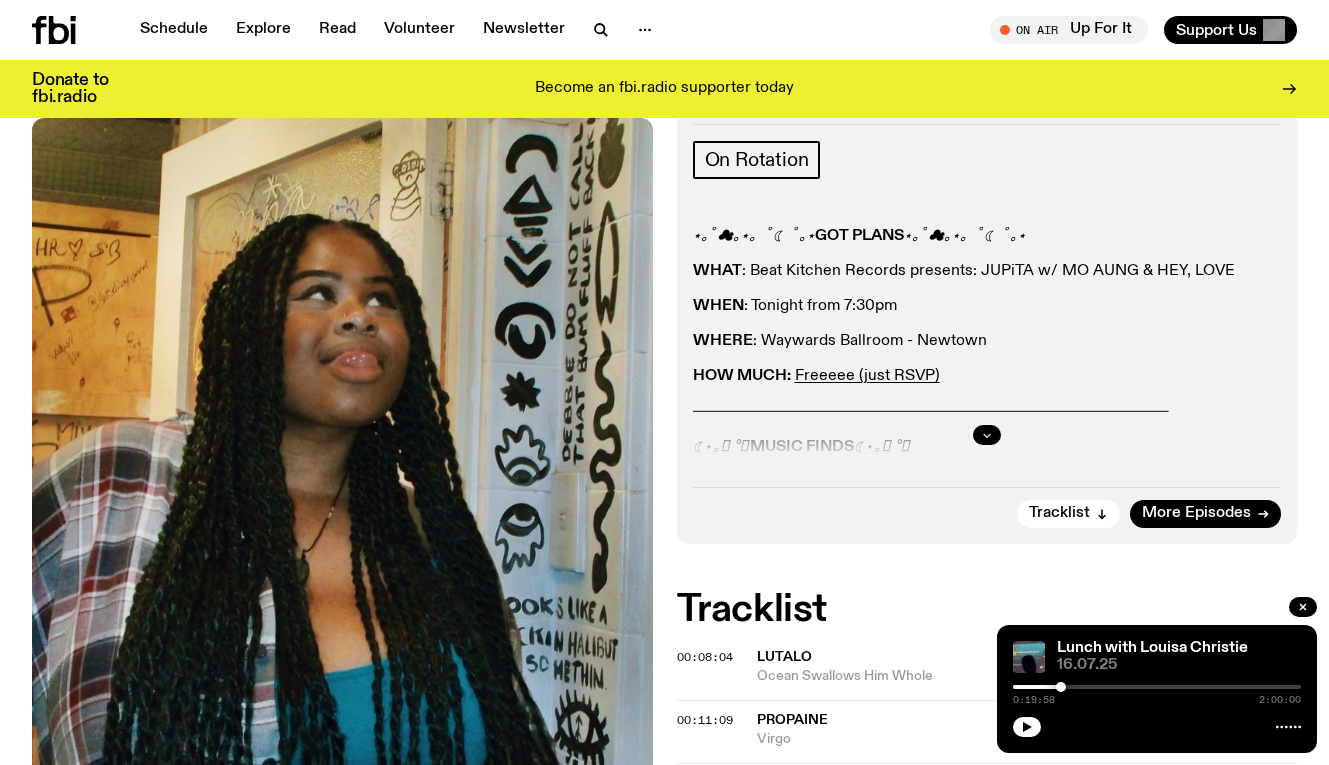 click at bounding box center (987, 435) 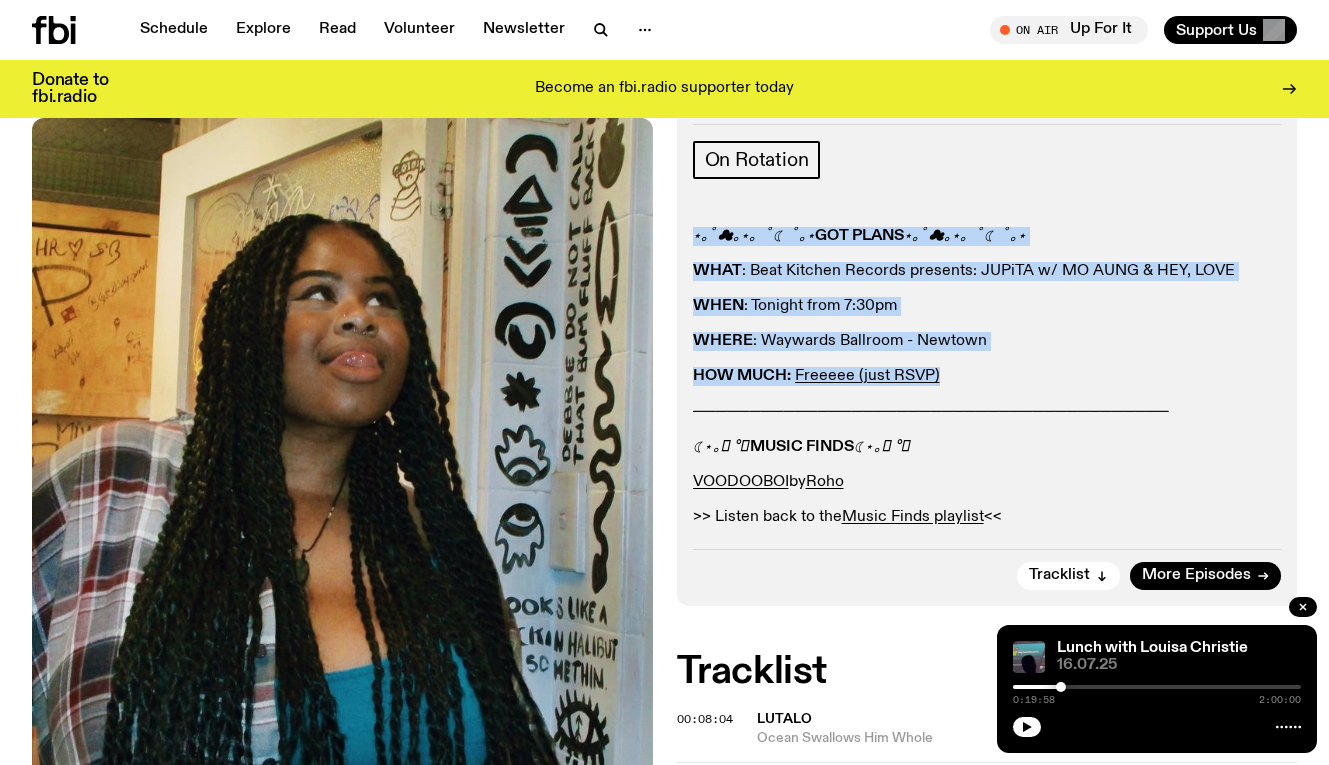 drag, startPoint x: 968, startPoint y: 385, endPoint x: 688, endPoint y: 235, distance: 317.6476 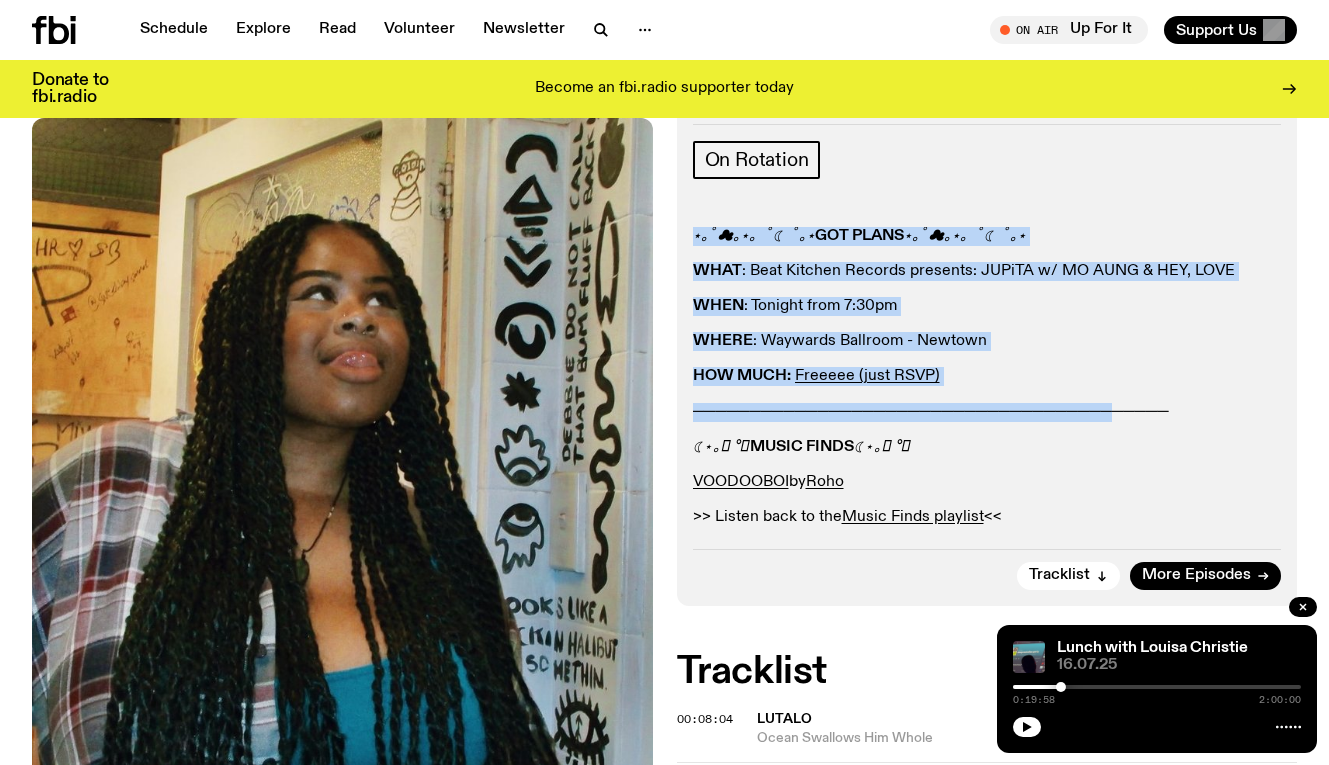 drag, startPoint x: 1286, startPoint y: 412, endPoint x: 690, endPoint y: 230, distance: 623.1693 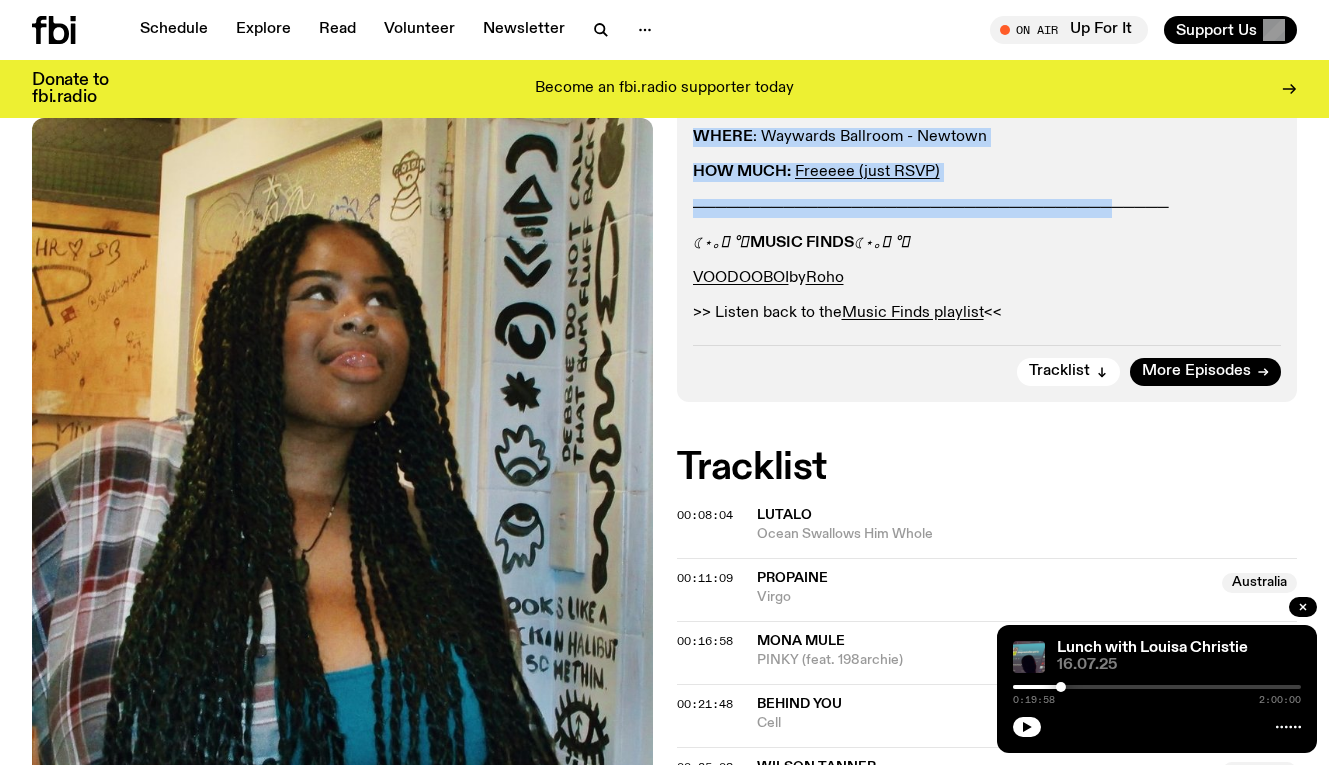 scroll, scrollTop: 507, scrollLeft: 0, axis: vertical 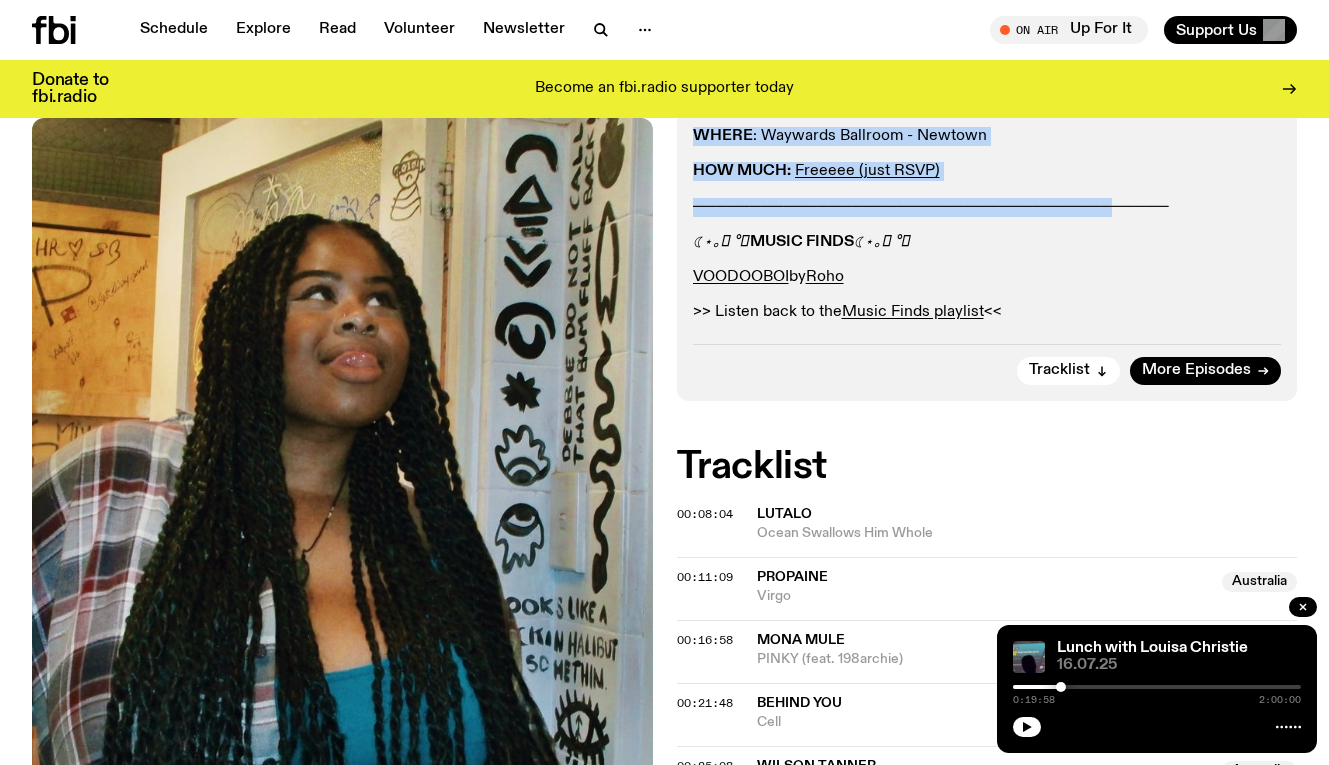 click on "⋆｡ﾟ☁︎｡⋆｡ ﾟ☾ ﾟ｡⋆  GOT PLANS  ⋆｡ﾟ☁︎｡⋆｡ ﾟ☾ ﾟ｡⋆ WHAT : Beat Kitchen Records presents: JUPiTA w/ MO AUNG & HEY, LOVE WHEN : Tonight from 7:30pm WHERE : Waywards Ballroom - Newtown HOW MUCH:   Freeeee (just RSVP) ────────────────────────────────────────── ☾⋆｡𖦹 °✩  MUSIC FINDS  ☾⋆｡𖦹 °✩ VOODOOBOI  by  Roho >> Listen back to the  Music Finds playlist  <<" 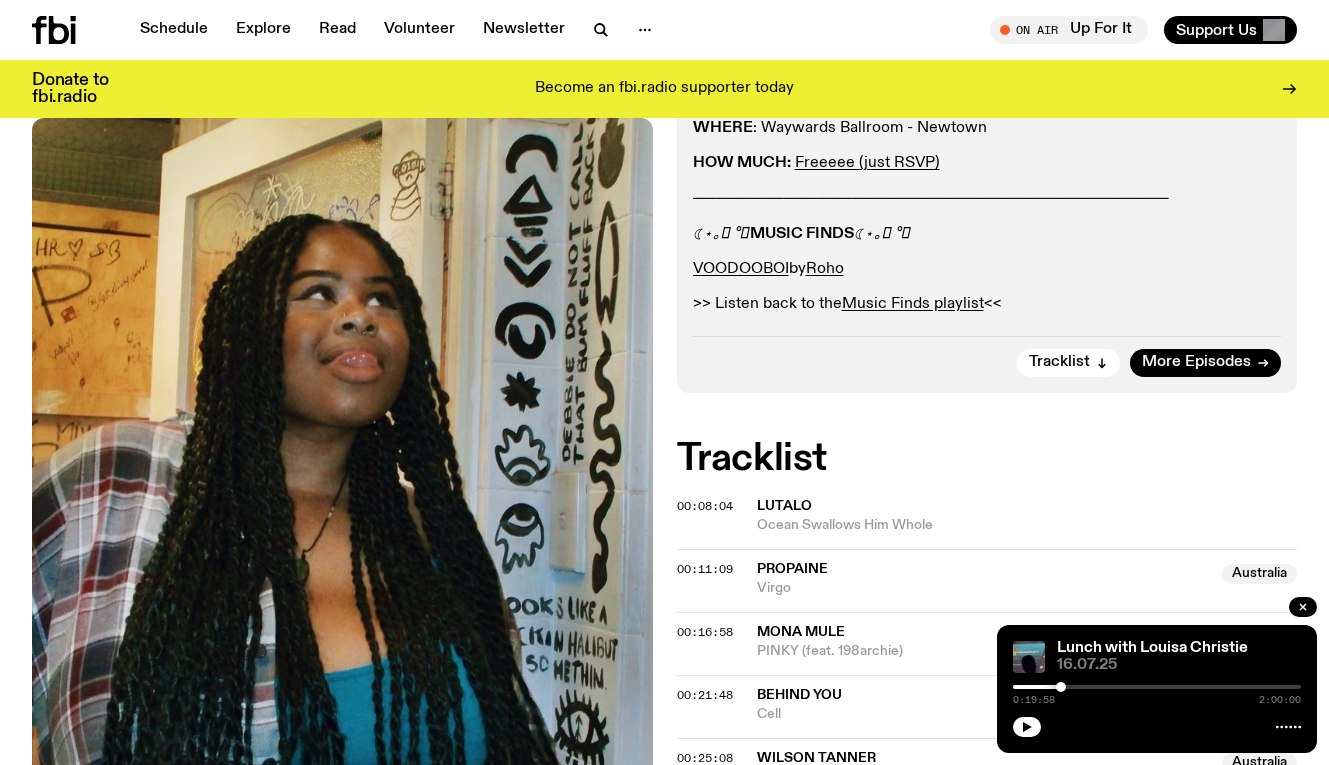 scroll, scrollTop: 561, scrollLeft: 0, axis: vertical 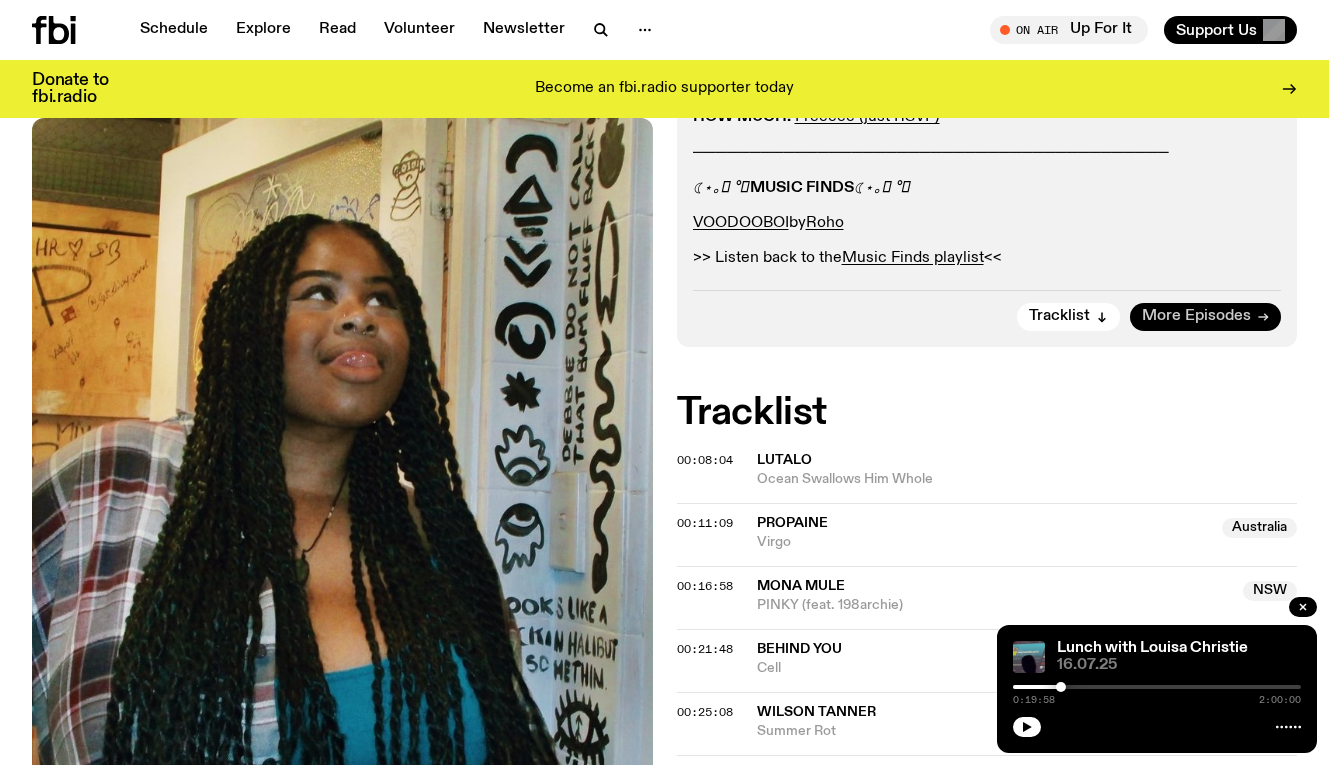 click on "More Episodes" at bounding box center (1205, 317) 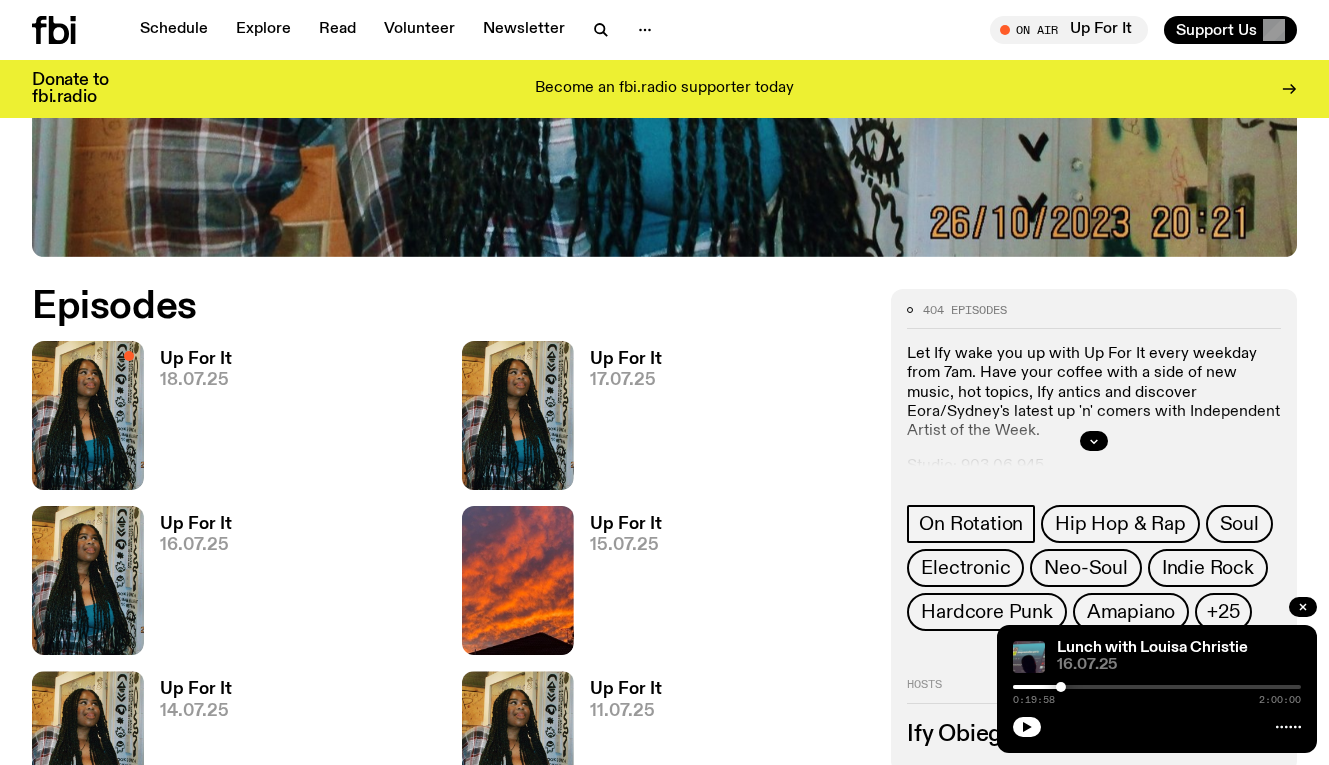 scroll, scrollTop: 763, scrollLeft: 0, axis: vertical 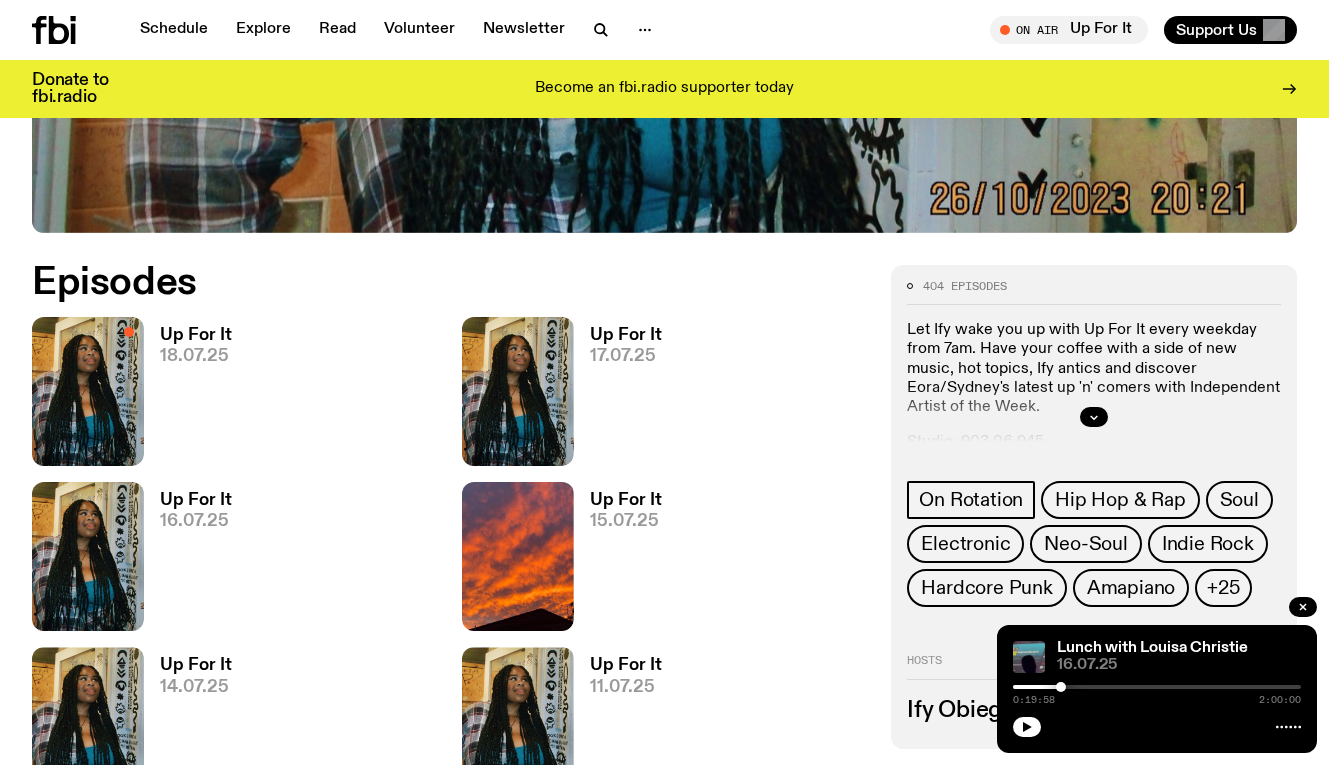 click on "Up For It" at bounding box center (196, 335) 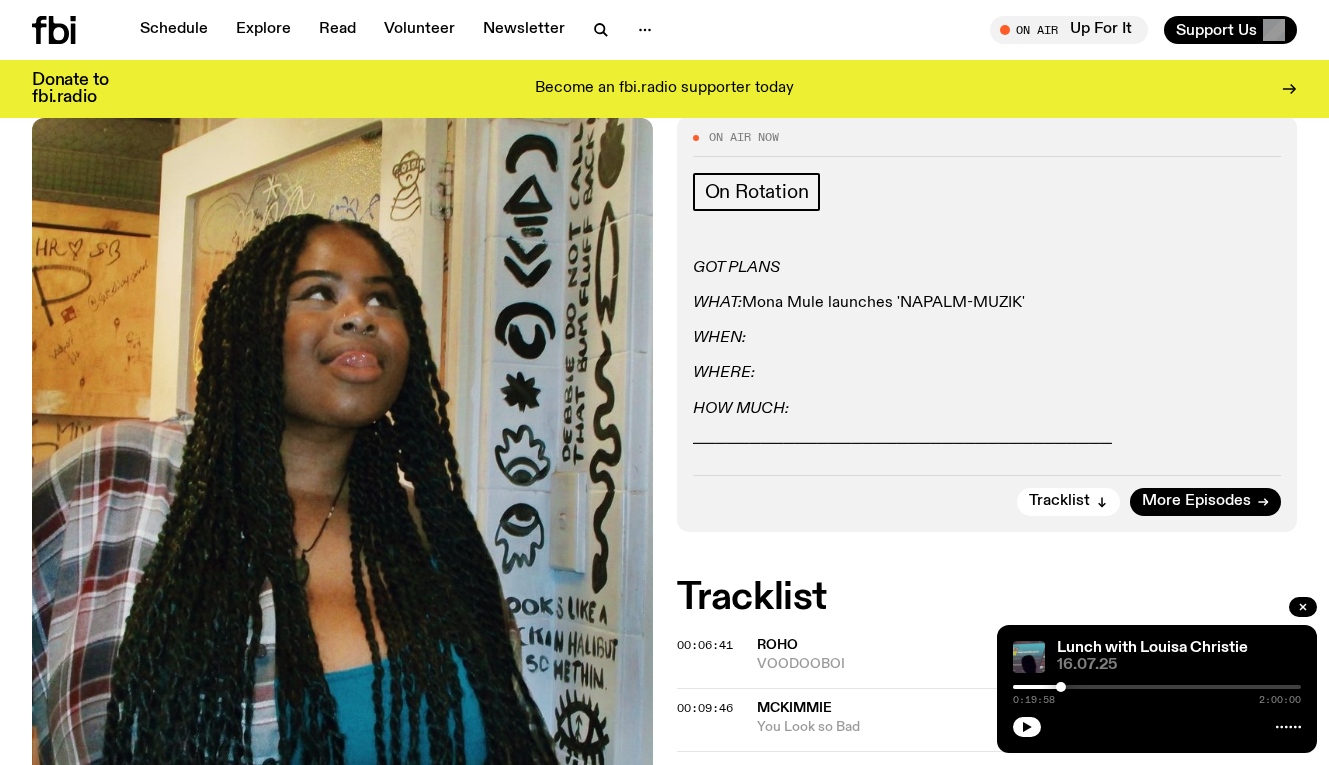 scroll, scrollTop: 298, scrollLeft: 0, axis: vertical 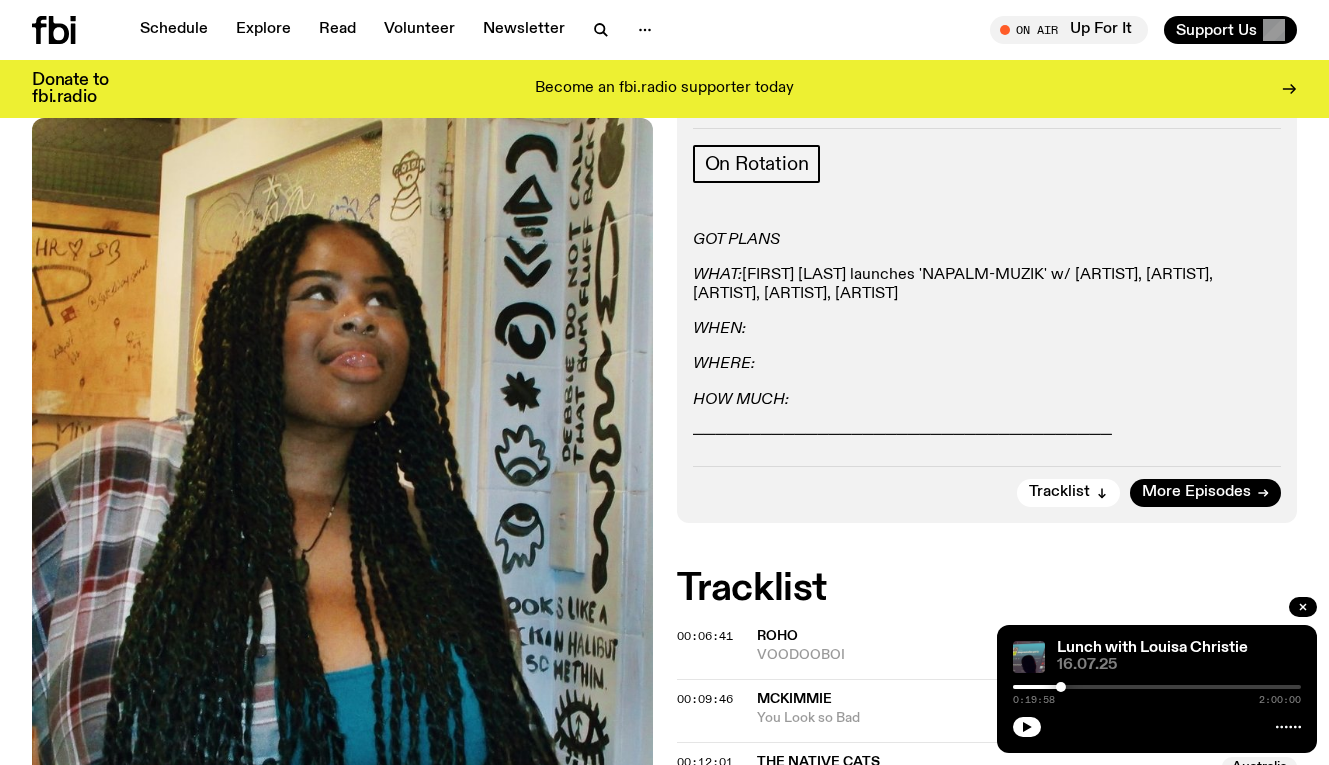 click on "GOT PLANS  WHAT:  Mona Mule launches 'NAPALM-MUZIK' w/ Kidskin, Maschinenkrieger, Celia Hearts, Teto Hundred, California Girls WHEN:   WHERE:  HOW MUCH:   ─────────────────────────────────────" 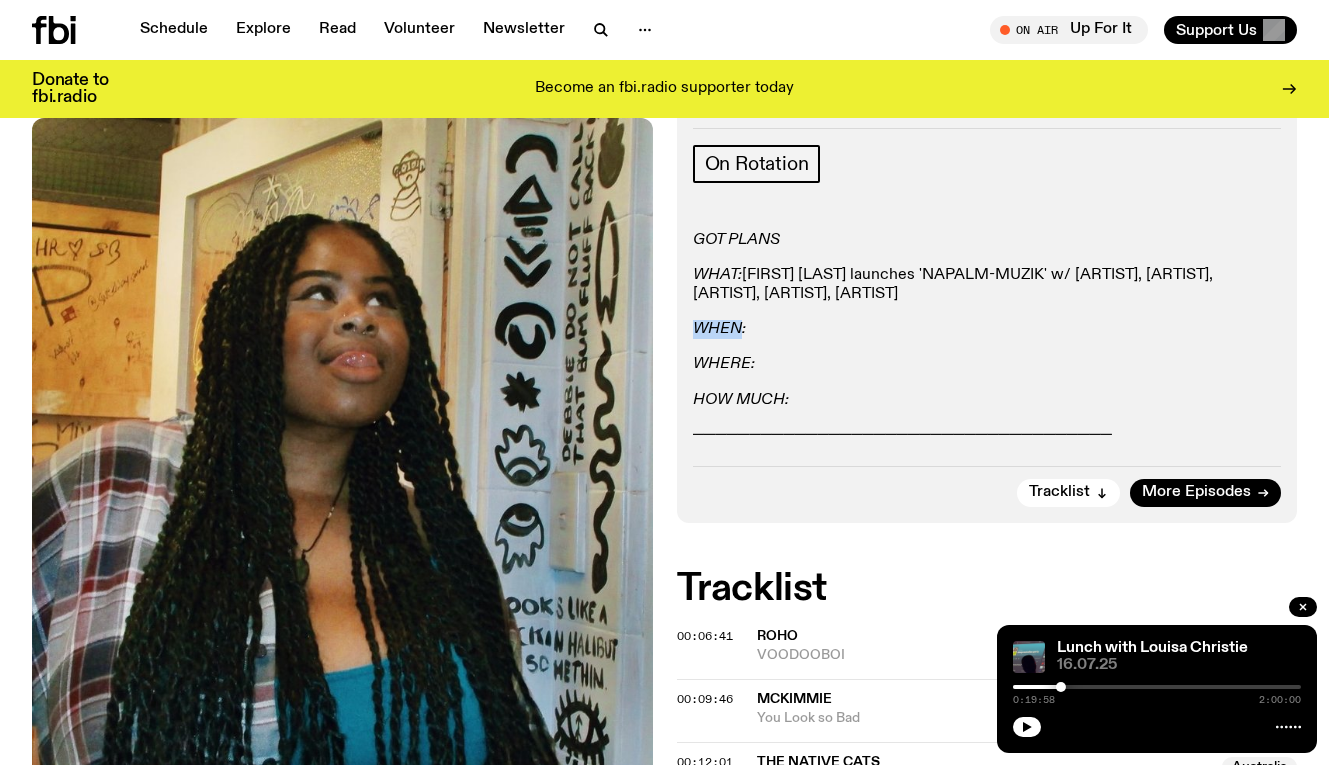 click on "GOT PLANS  WHAT:  Mona Mule launches 'NAPALM-MUZIK' w/ Kidskin, Maschinenkrieger, Celia Hearts, Teto Hundred, California Girls WHEN:   WHERE:  HOW MUCH:   ─────────────────────────────────────" 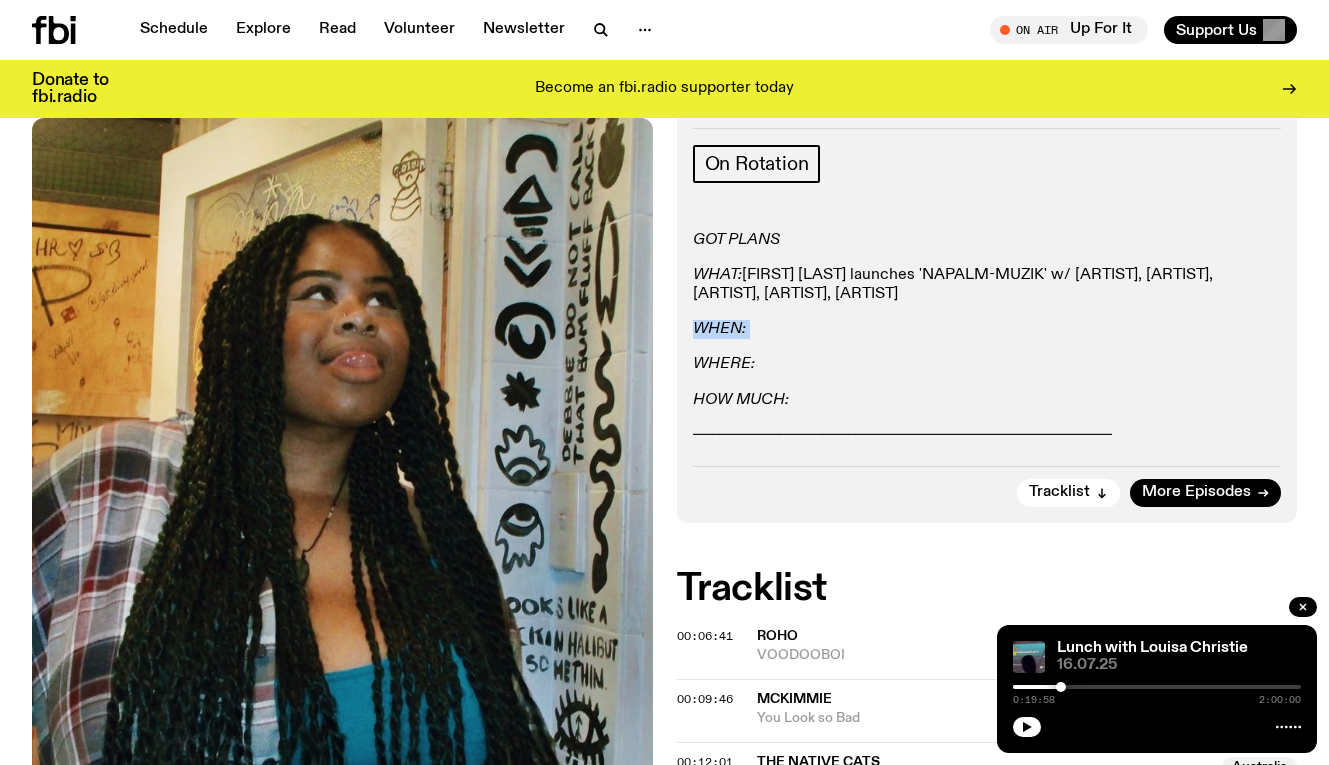 click on "WHAT:  Mona Mule launches 'NAPALM-MUZIK' w/ Kidskin, Maschinenkrieger, Celia Hearts, Teto Hundred, California Girls" 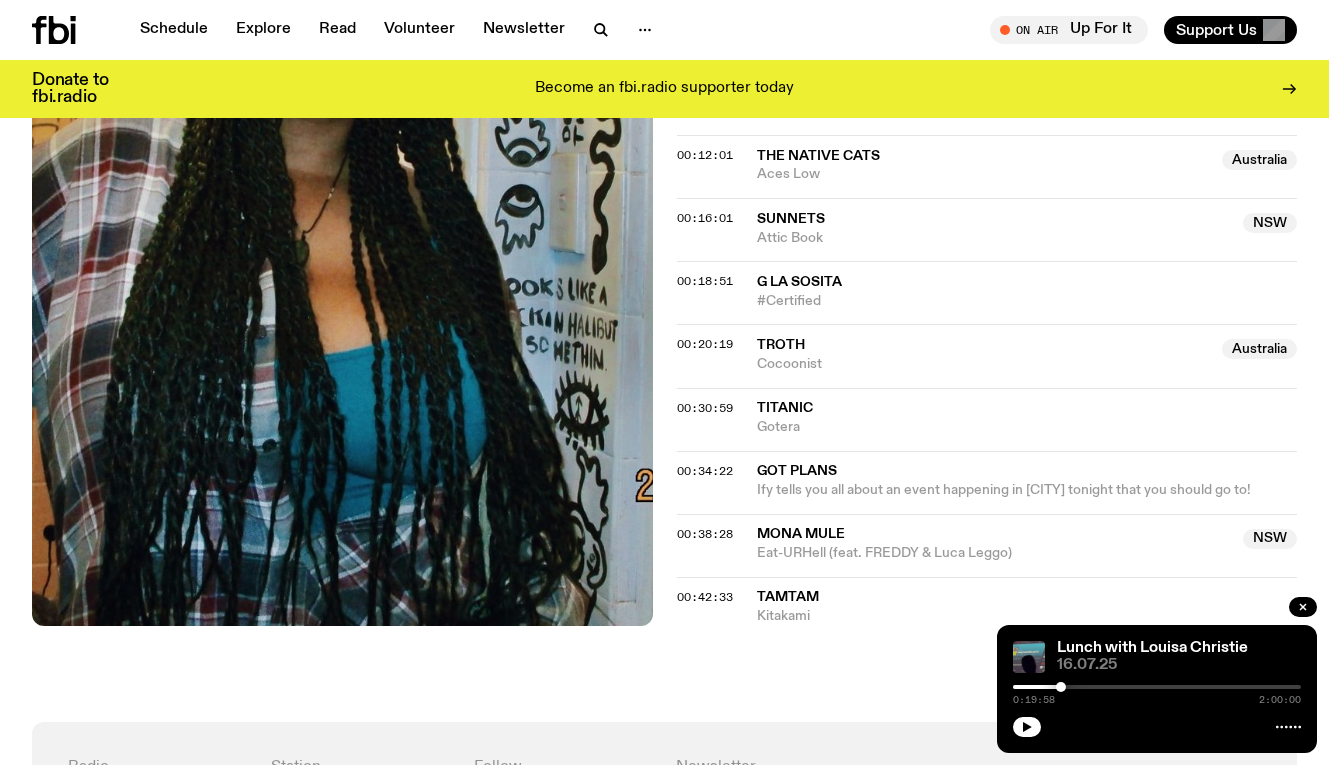 scroll, scrollTop: 949, scrollLeft: 0, axis: vertical 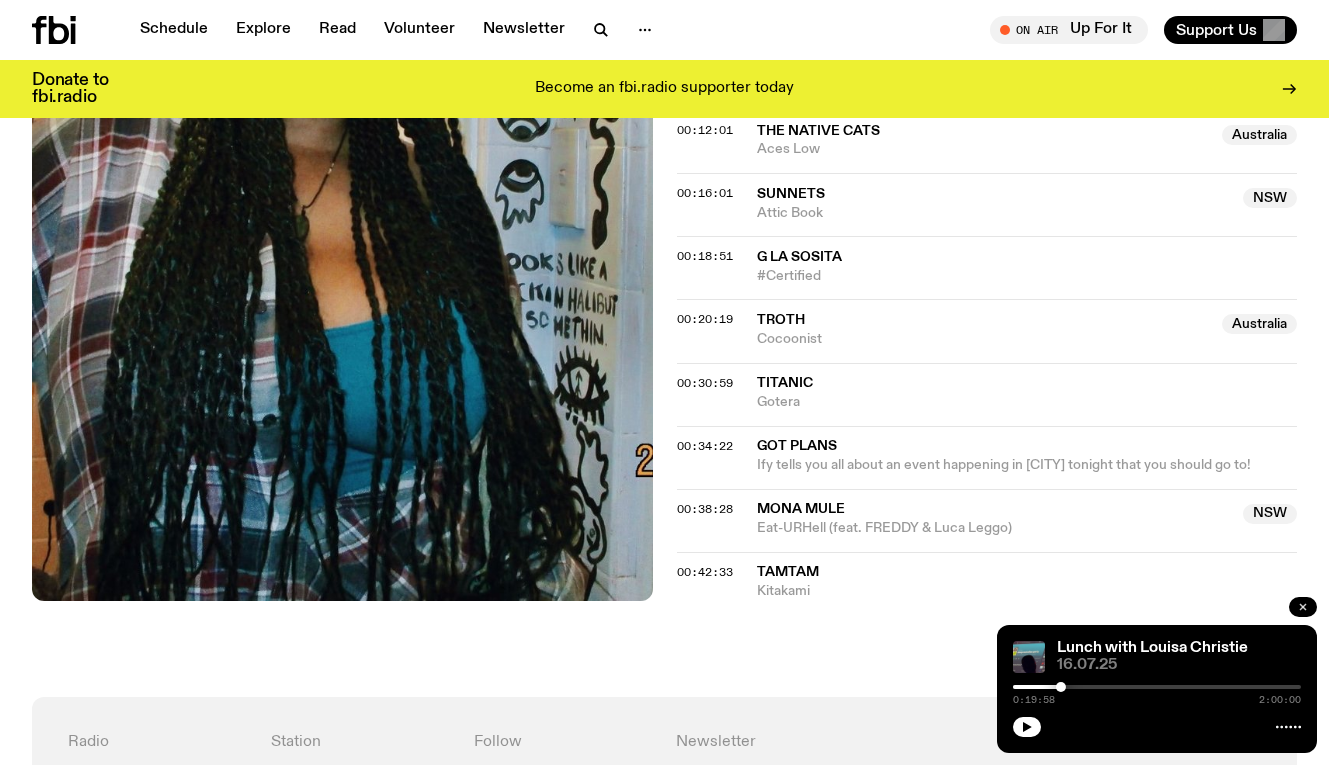 click at bounding box center (1303, 607) 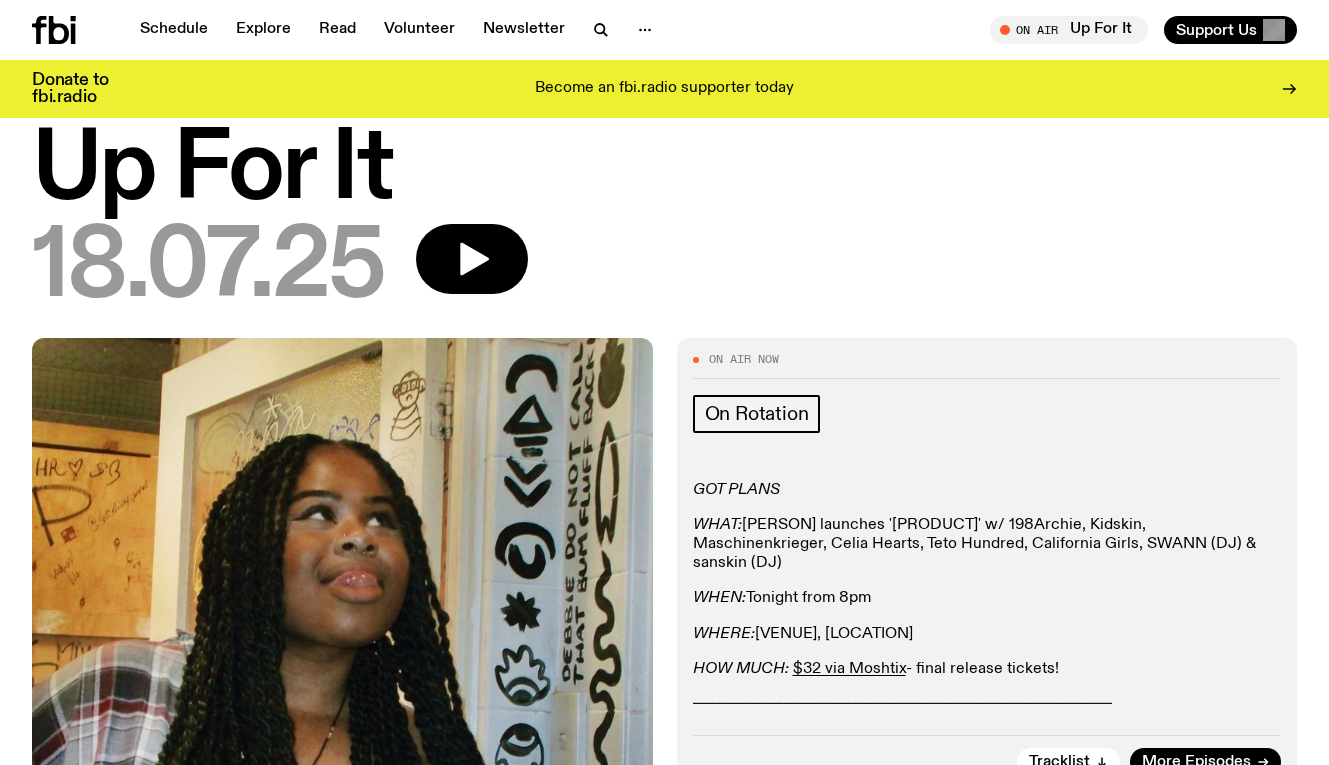 scroll, scrollTop: 46, scrollLeft: 0, axis: vertical 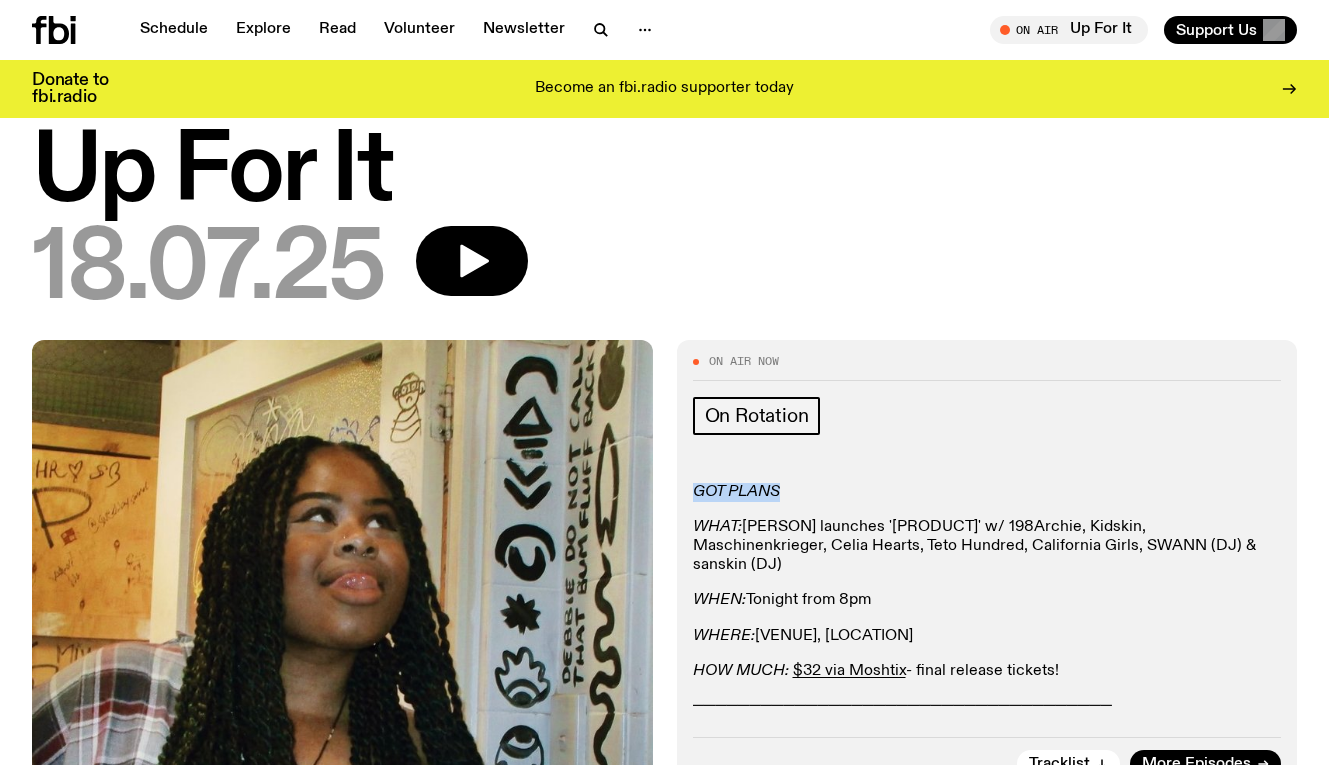 drag, startPoint x: 780, startPoint y: 487, endPoint x: 681, endPoint y: 474, distance: 99.849884 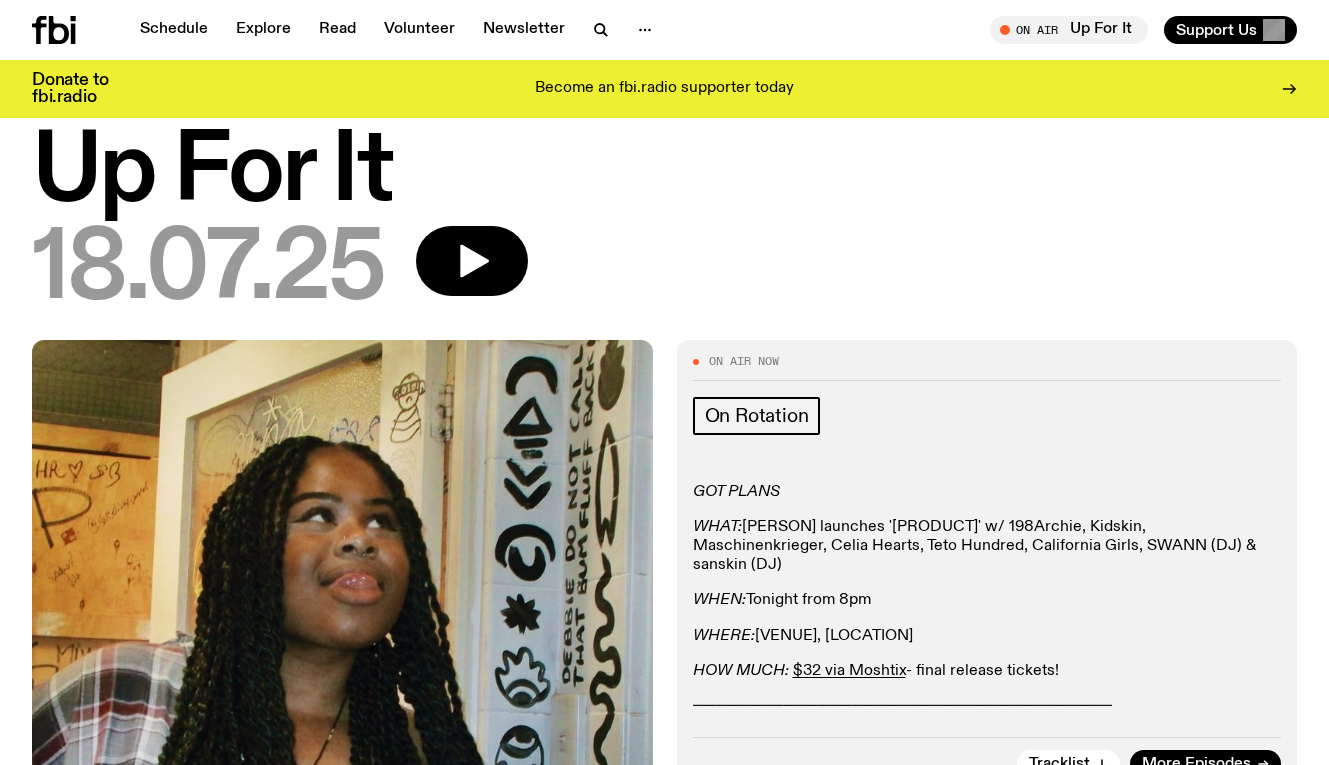 click on "GOT PLANS" at bounding box center [736, 492] 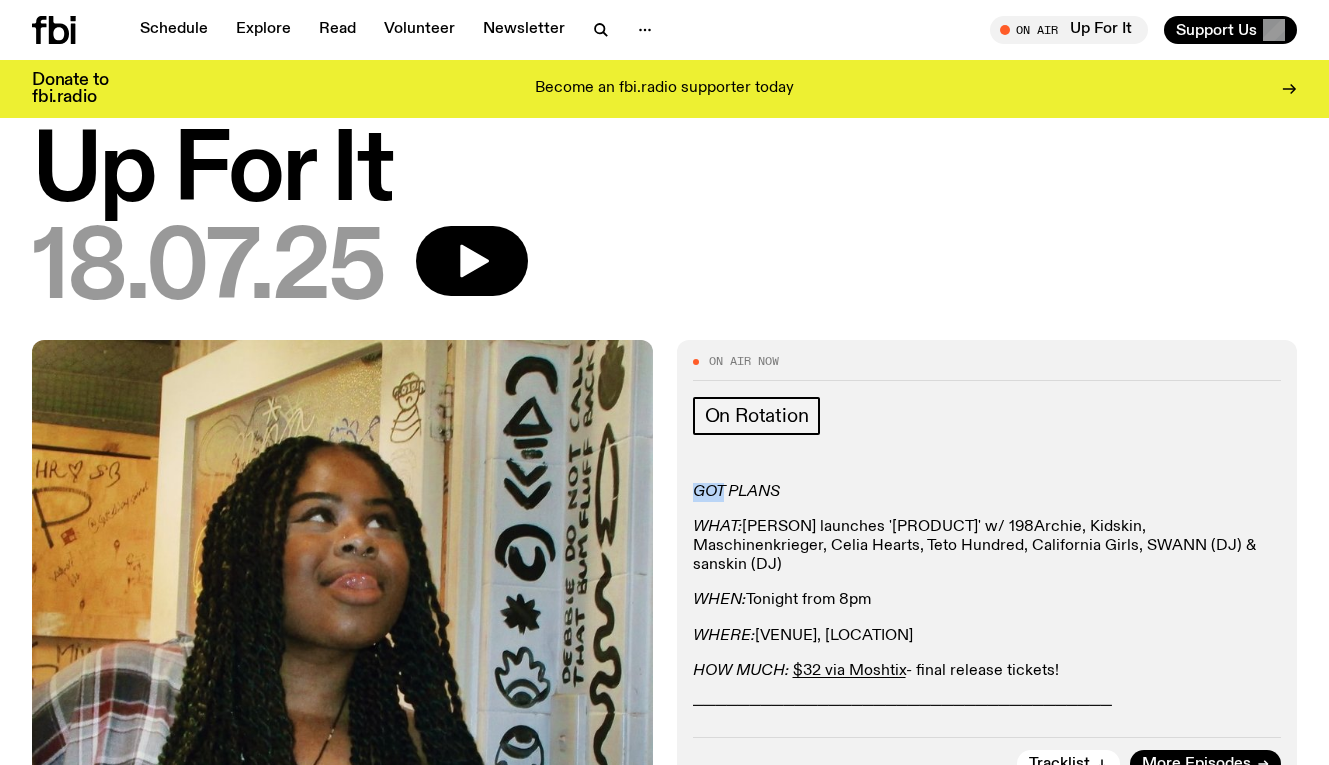 click on "GOT PLANS" at bounding box center [736, 492] 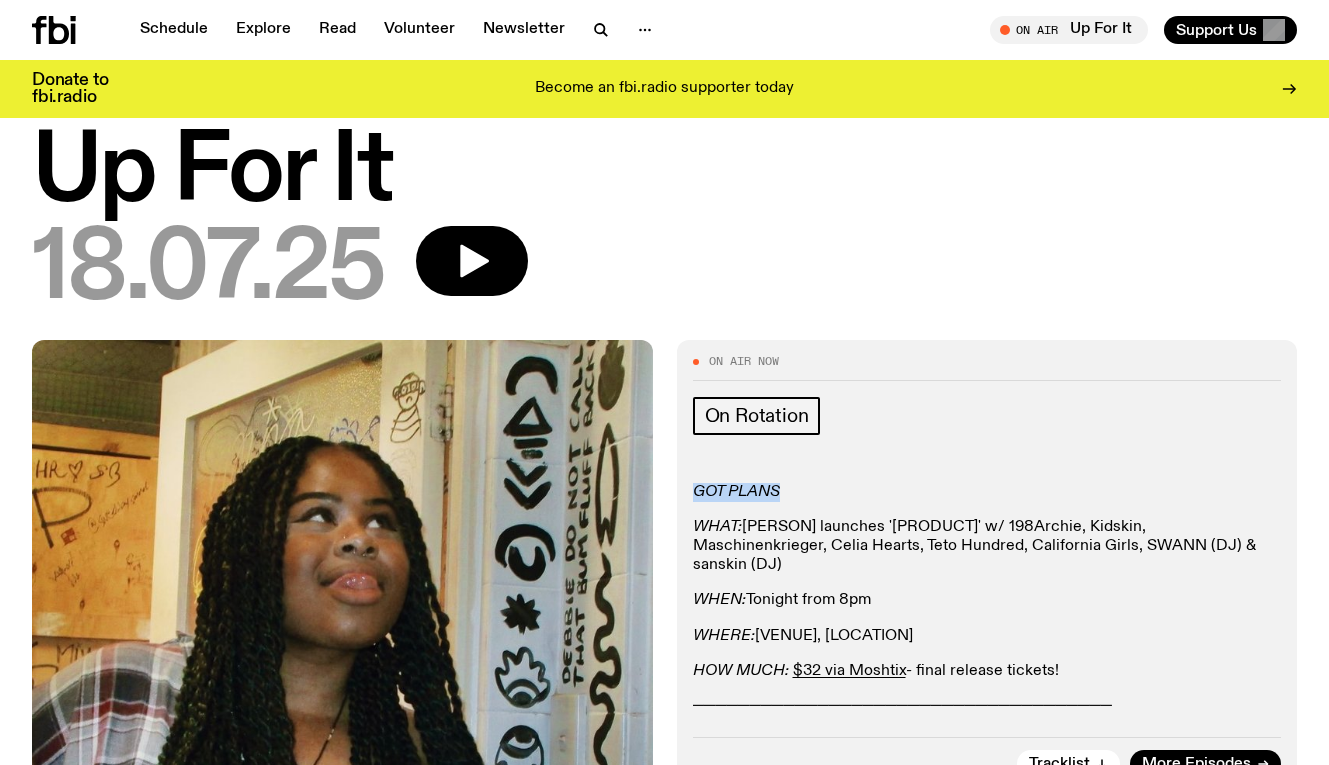 click on "GOT PLANS" at bounding box center [736, 492] 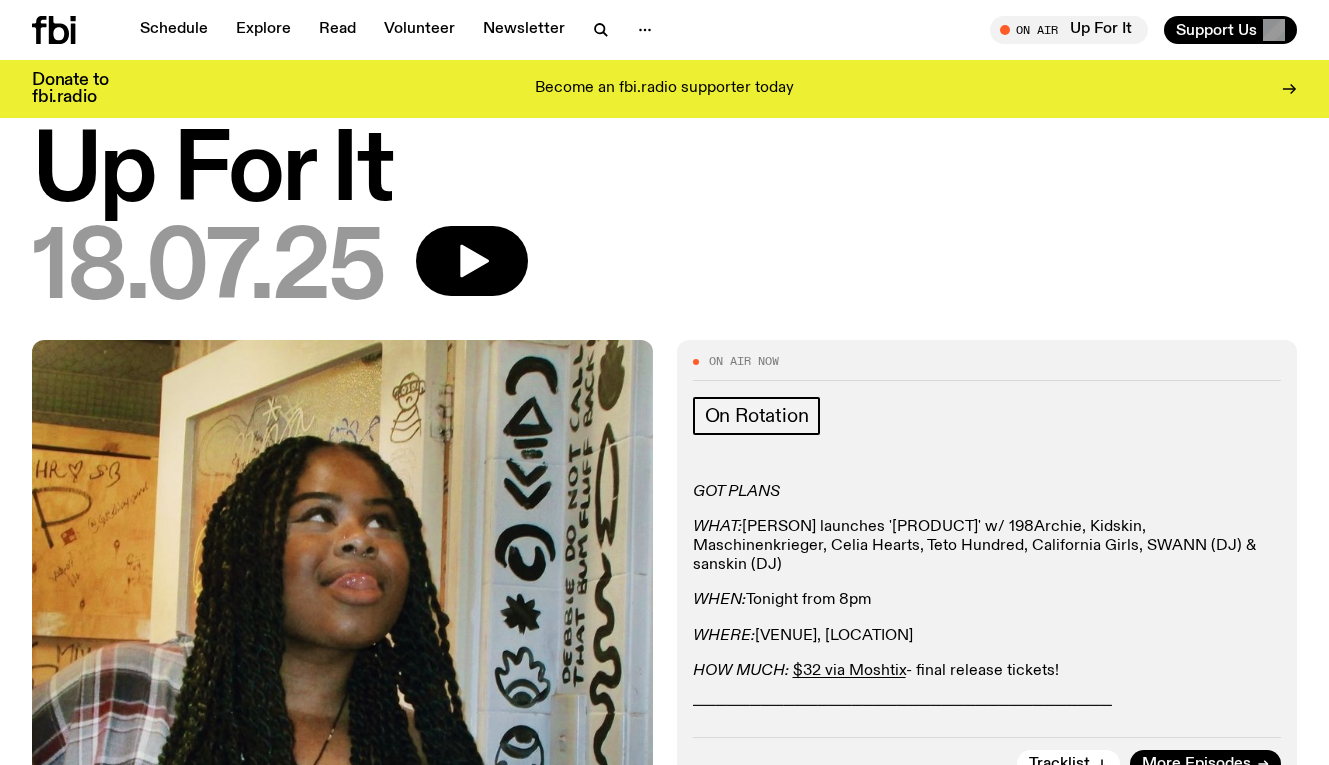 click on "GOT PLANS" at bounding box center (736, 492) 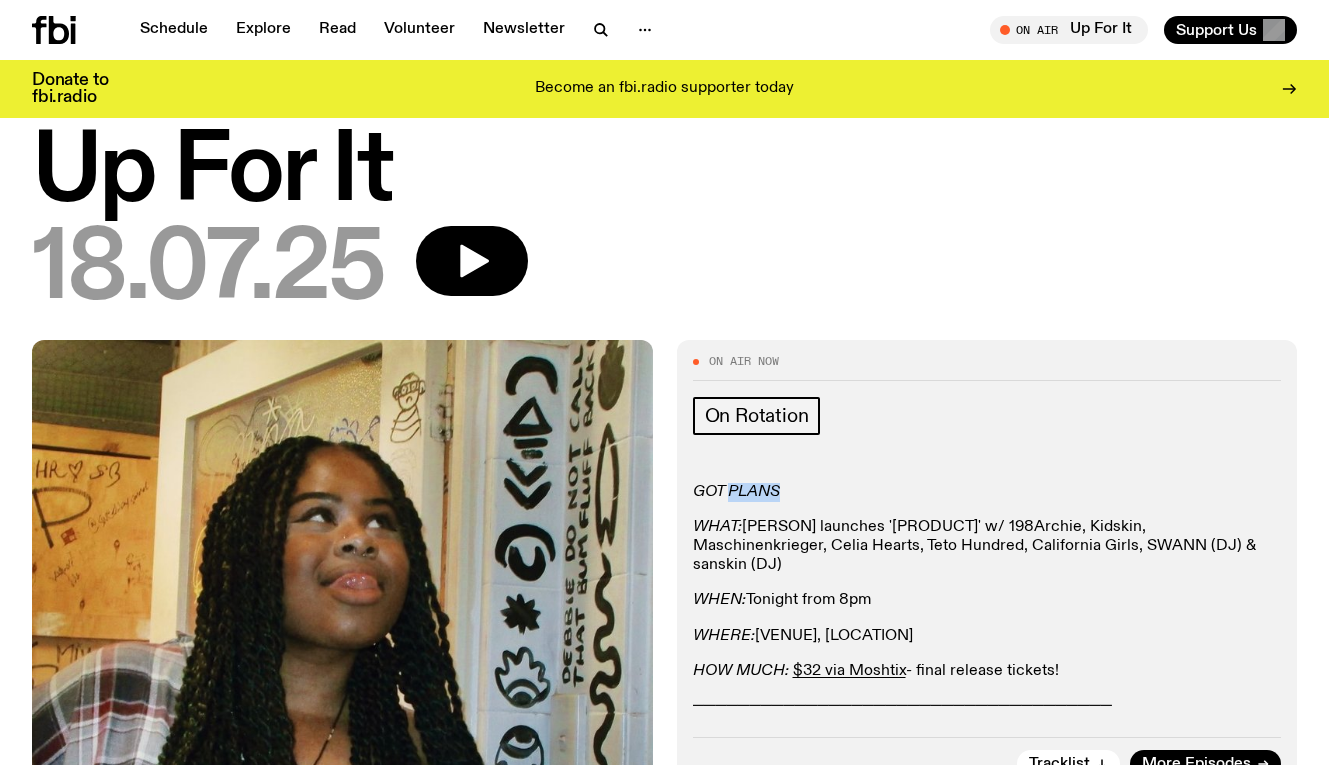 click on "GOT PLANS" at bounding box center [736, 492] 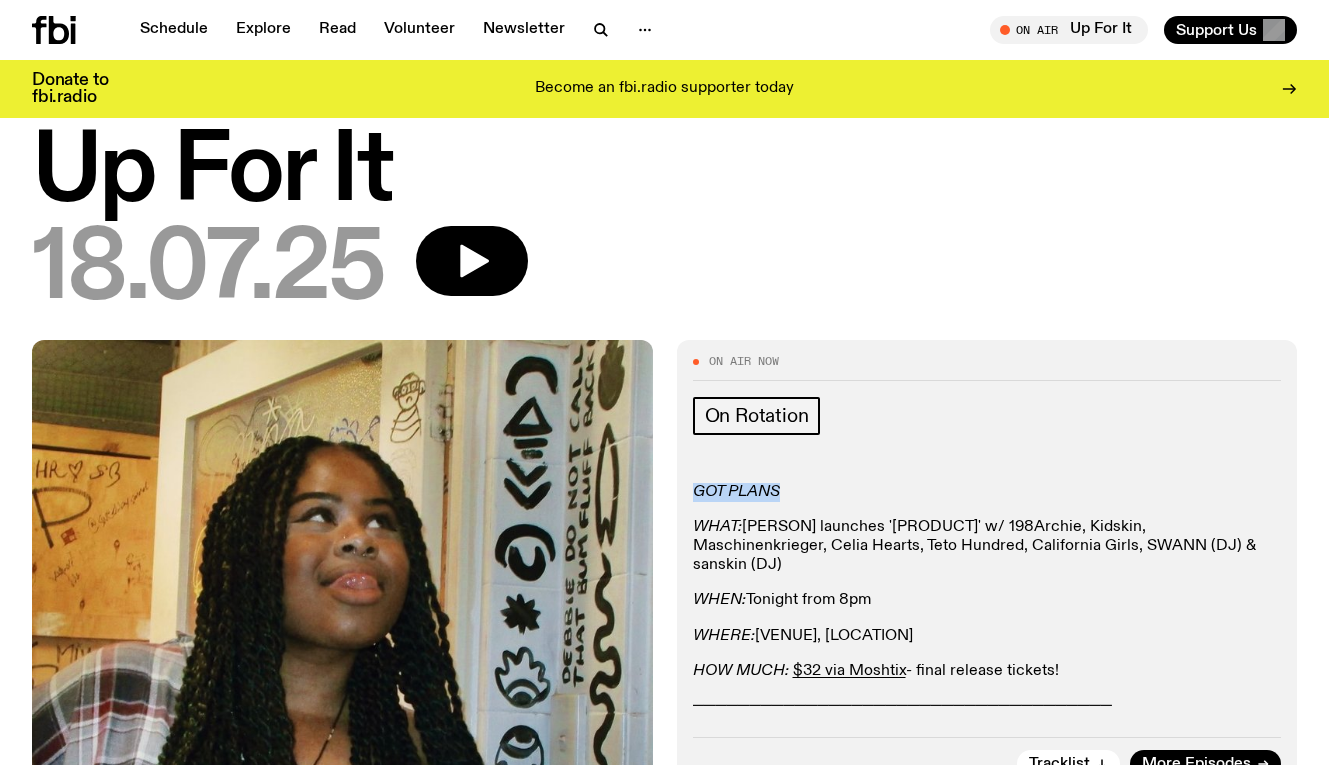 click on "GOT PLANS" at bounding box center (736, 492) 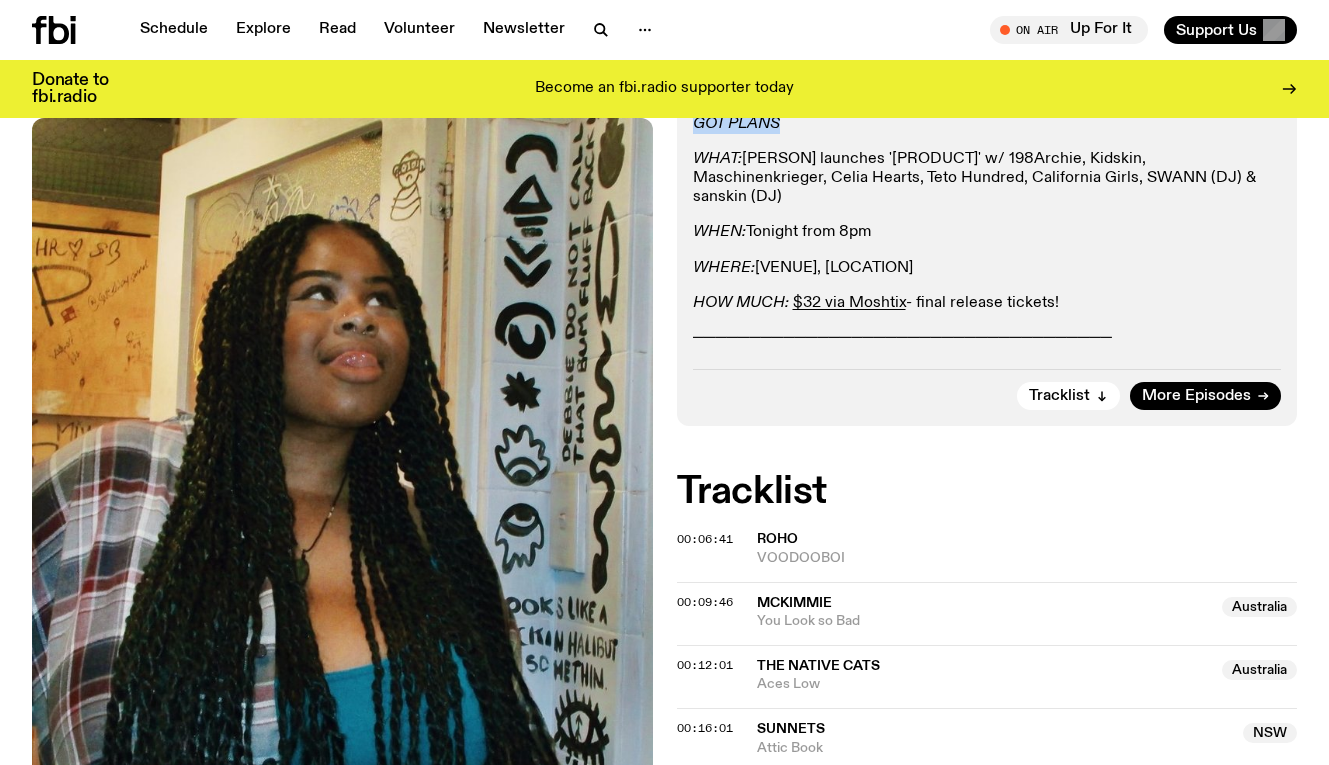 click on "GOT PLANS  WHAT:  Mona Mule launches 'NAPALM-MUZIK' w/ 198Archie, Kidskin, Maschinenkrieger, Celia Hearts, Teto Hundred, California Girls, SWANN (DJ) & sanskin (DJ) WHEN:  Tonight from 8pm WHERE:  Oxford Art Factory, Darlinghurst HOW MUCH:   $32 via Moshtix  - final release tickets! ─────────────────────────────────────" at bounding box center (987, 232) 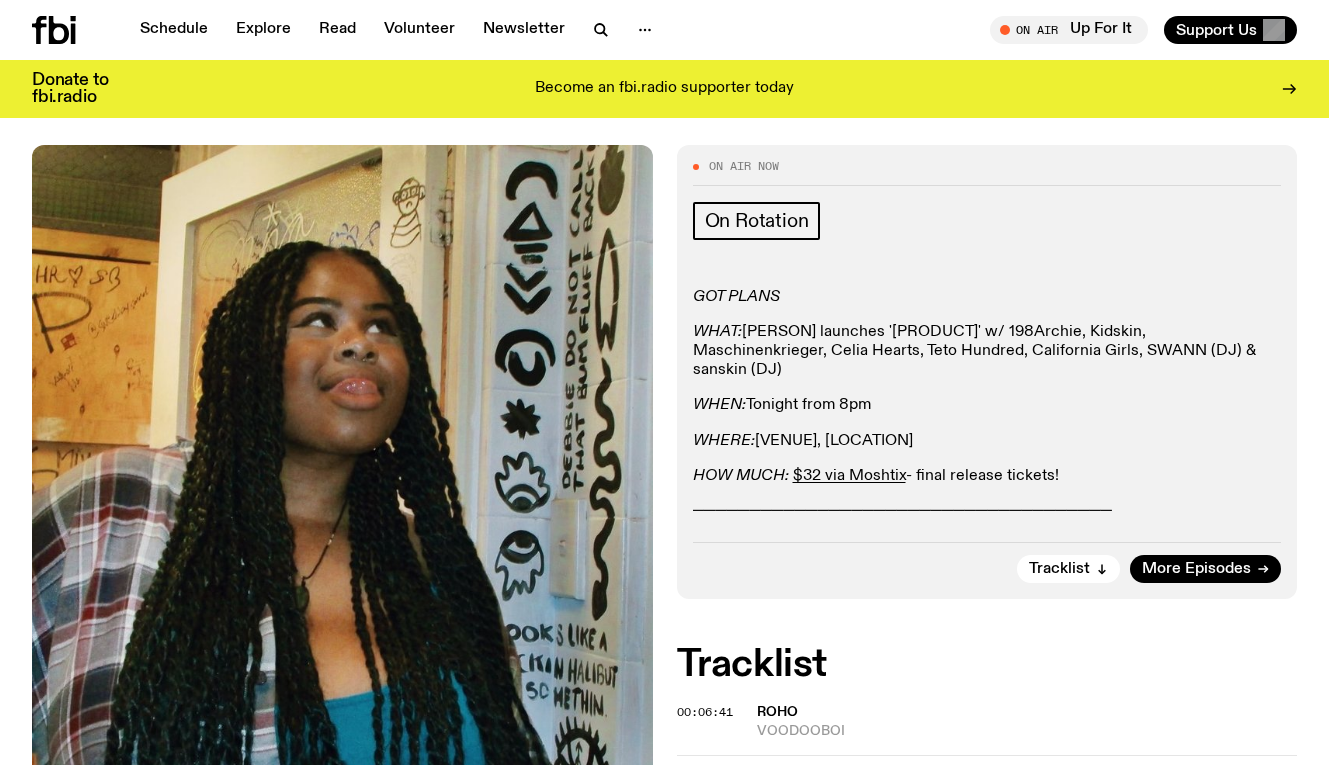 scroll, scrollTop: 242, scrollLeft: 0, axis: vertical 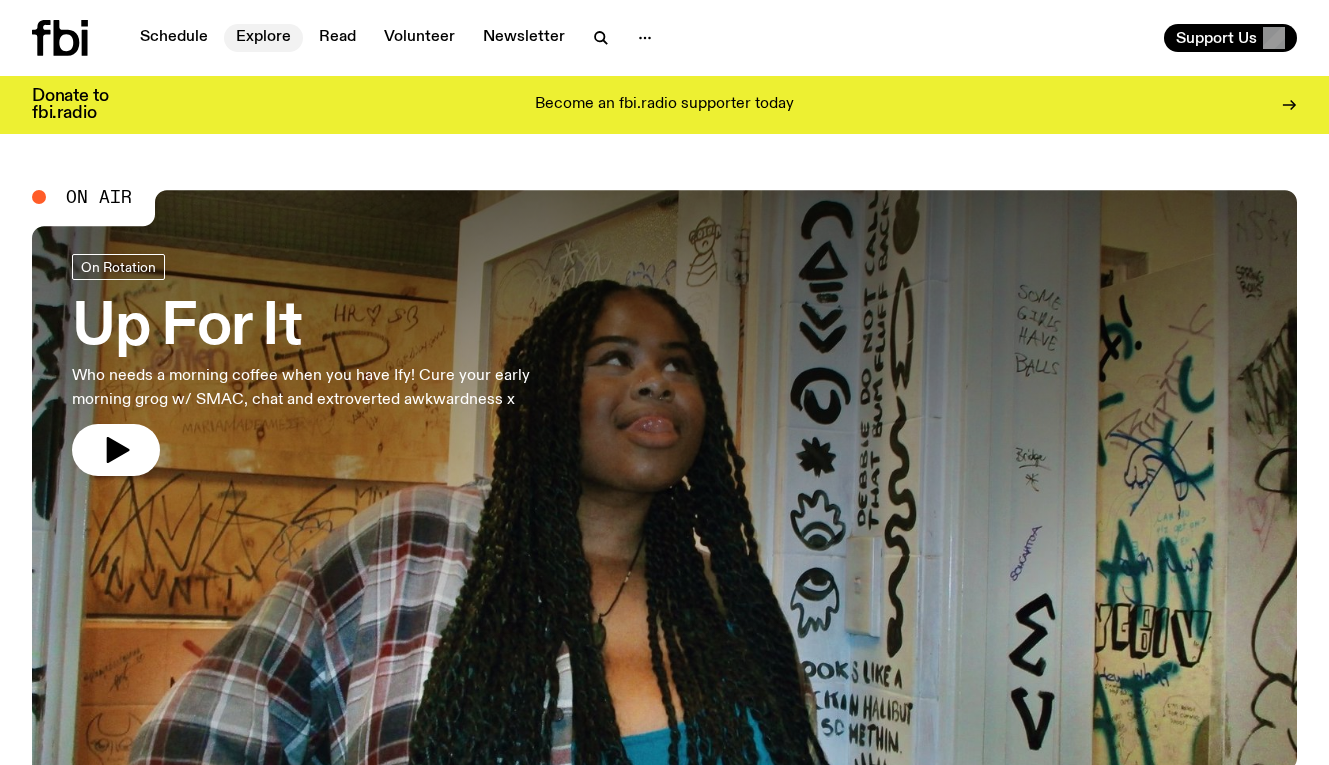 click on "Explore" at bounding box center [263, 38] 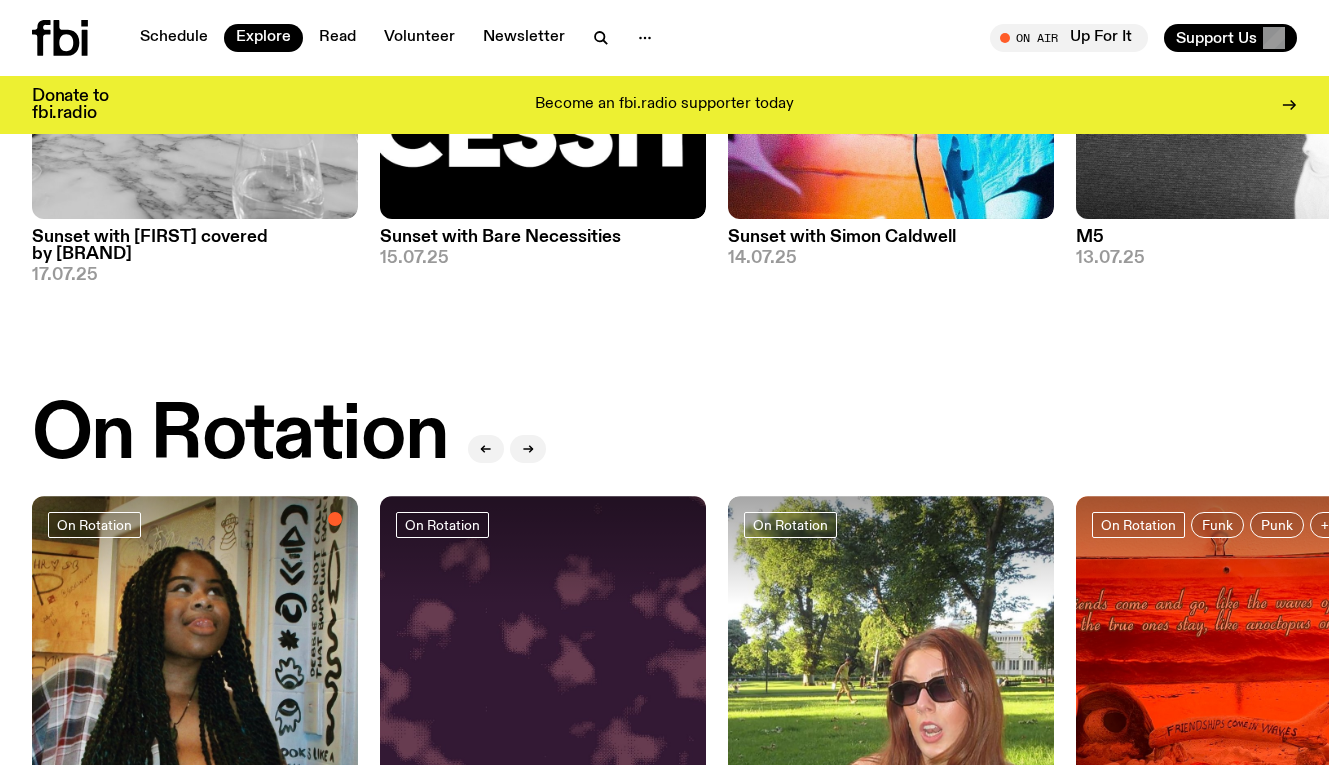 scroll, scrollTop: 0, scrollLeft: 0, axis: both 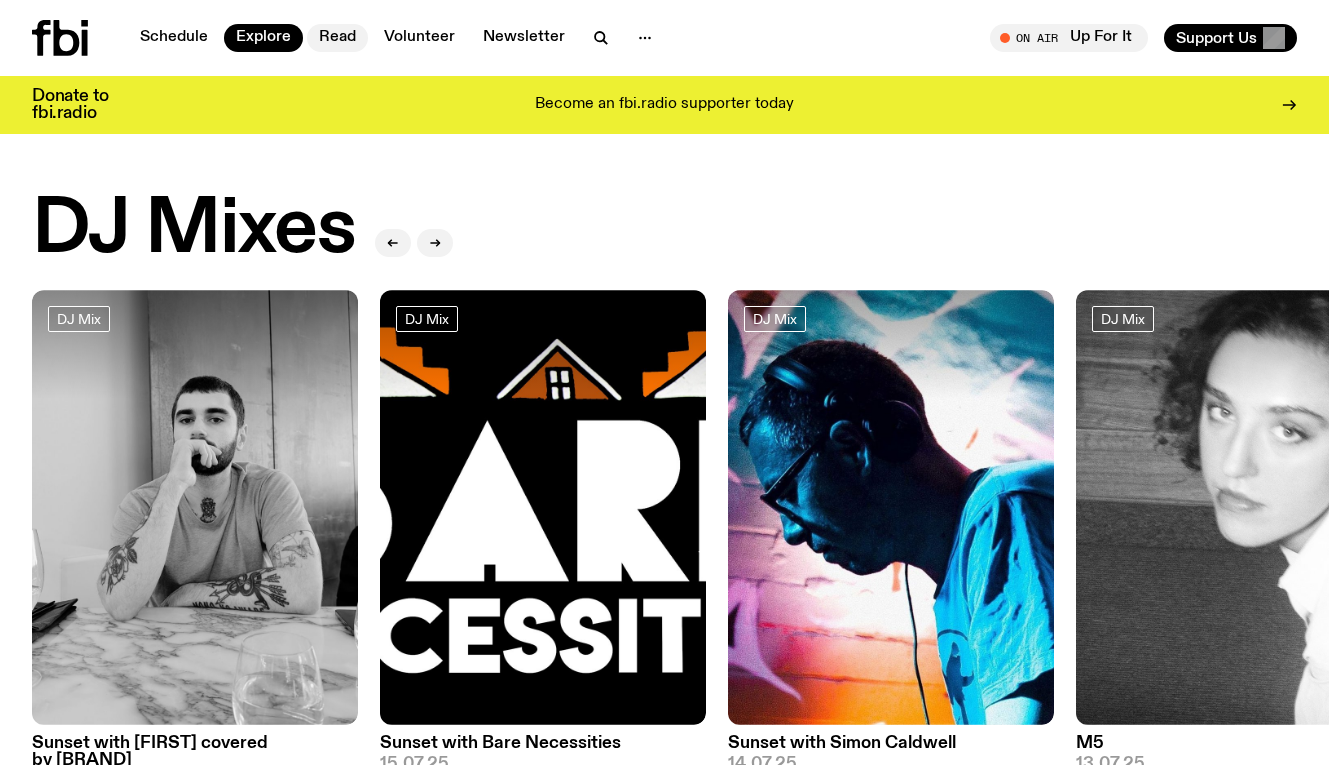 click on "Read" at bounding box center (337, 38) 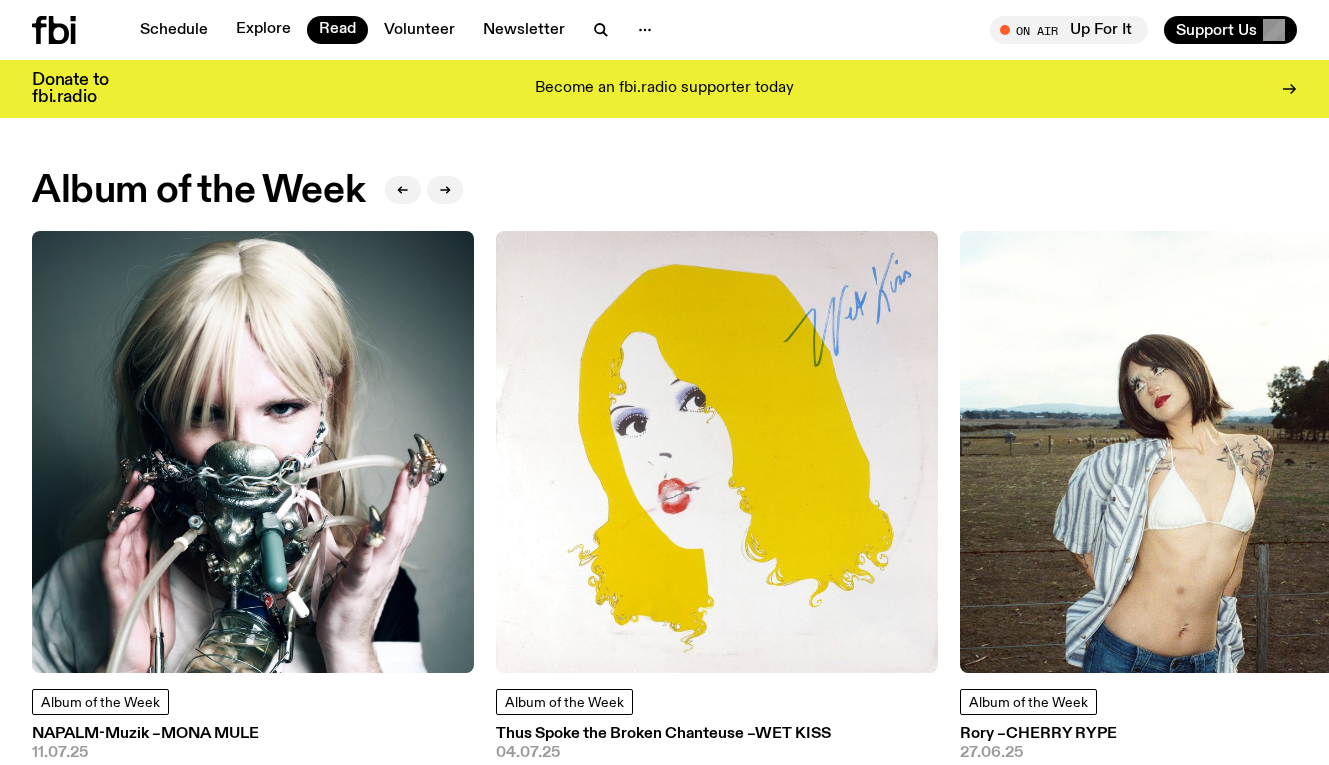 scroll, scrollTop: 887, scrollLeft: 0, axis: vertical 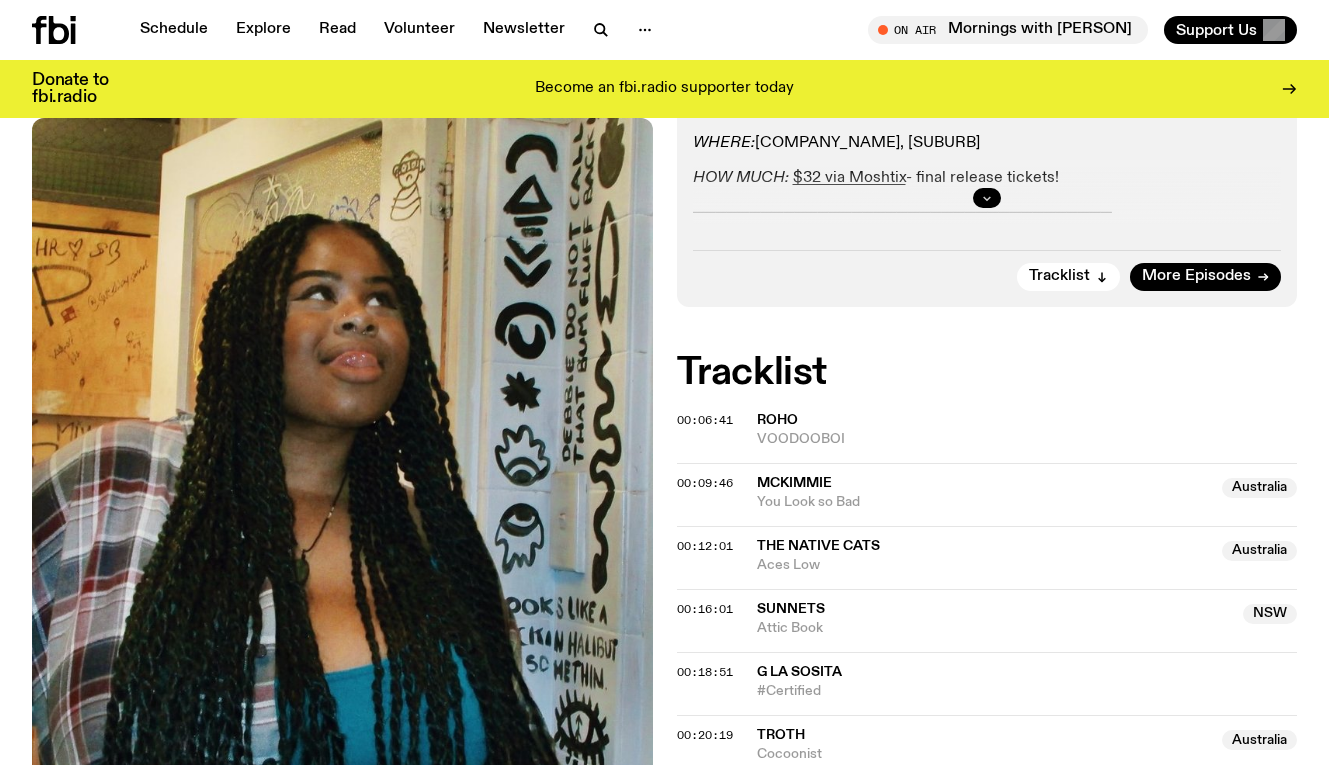 click at bounding box center [987, 198] 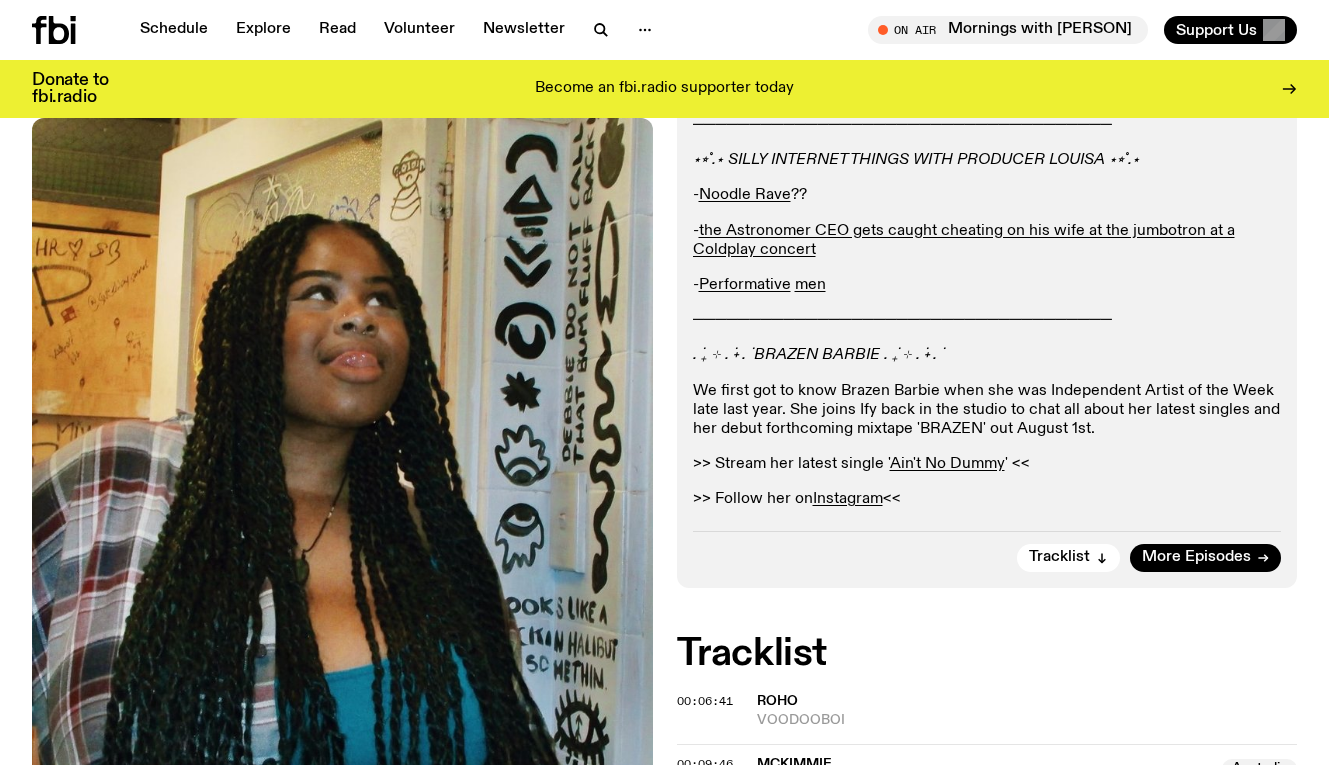 scroll, scrollTop: 877, scrollLeft: 0, axis: vertical 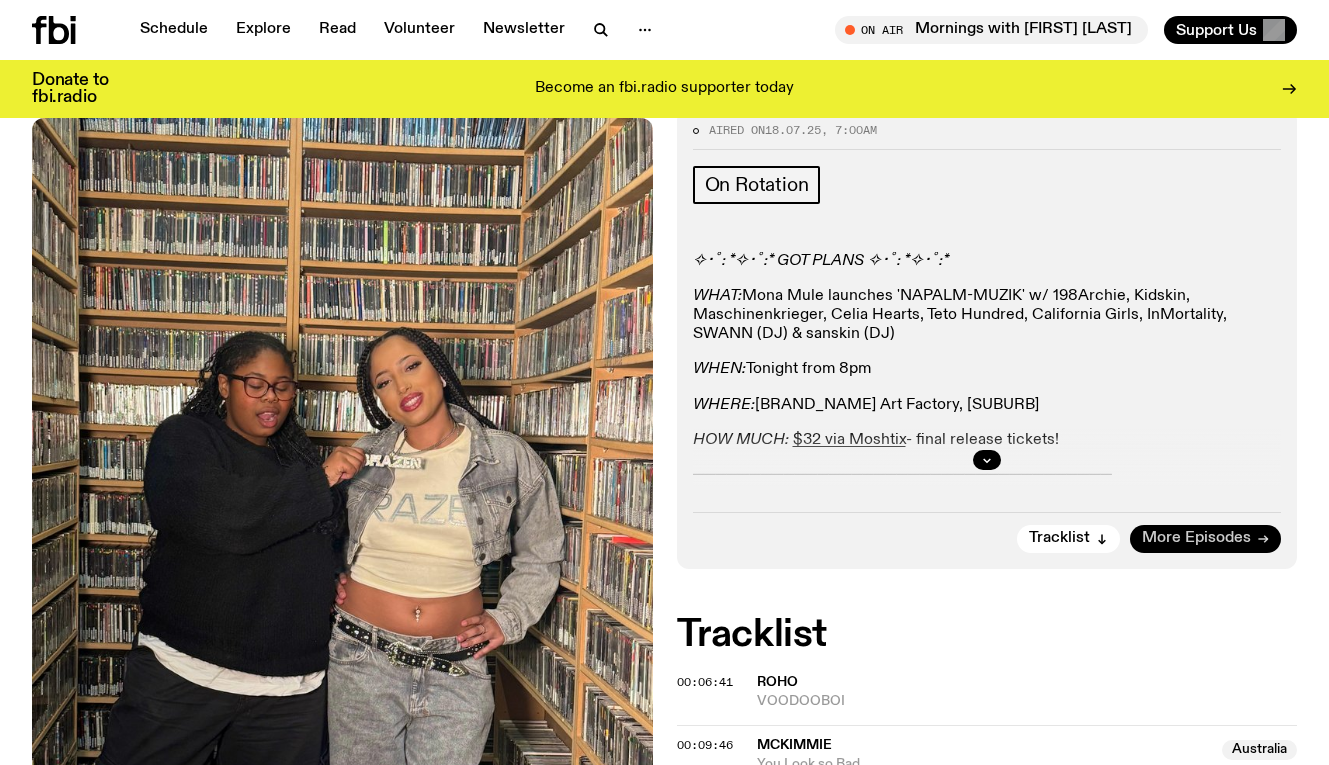 click on "More Episodes" at bounding box center (1196, 538) 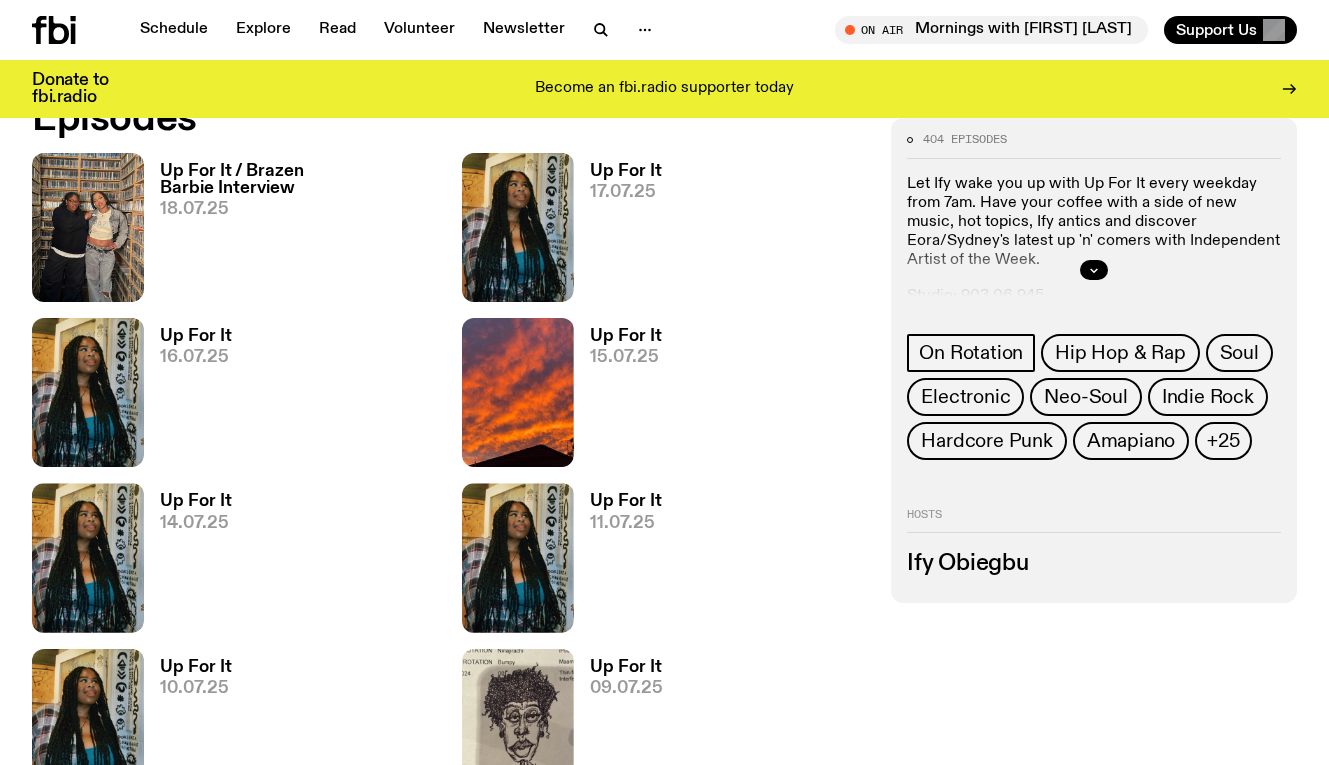 scroll, scrollTop: 894, scrollLeft: 0, axis: vertical 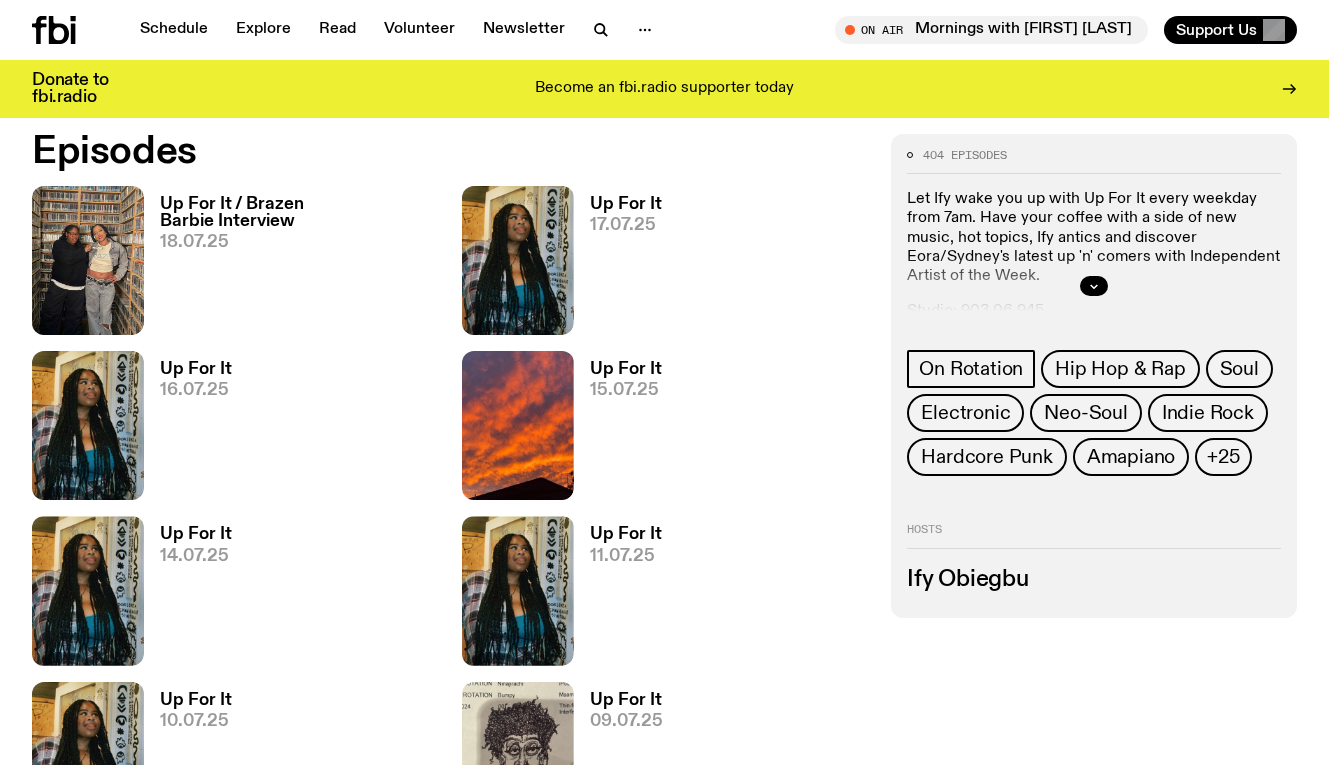 click on "Up For It / Brazen Barbie Interview" at bounding box center [299, 213] 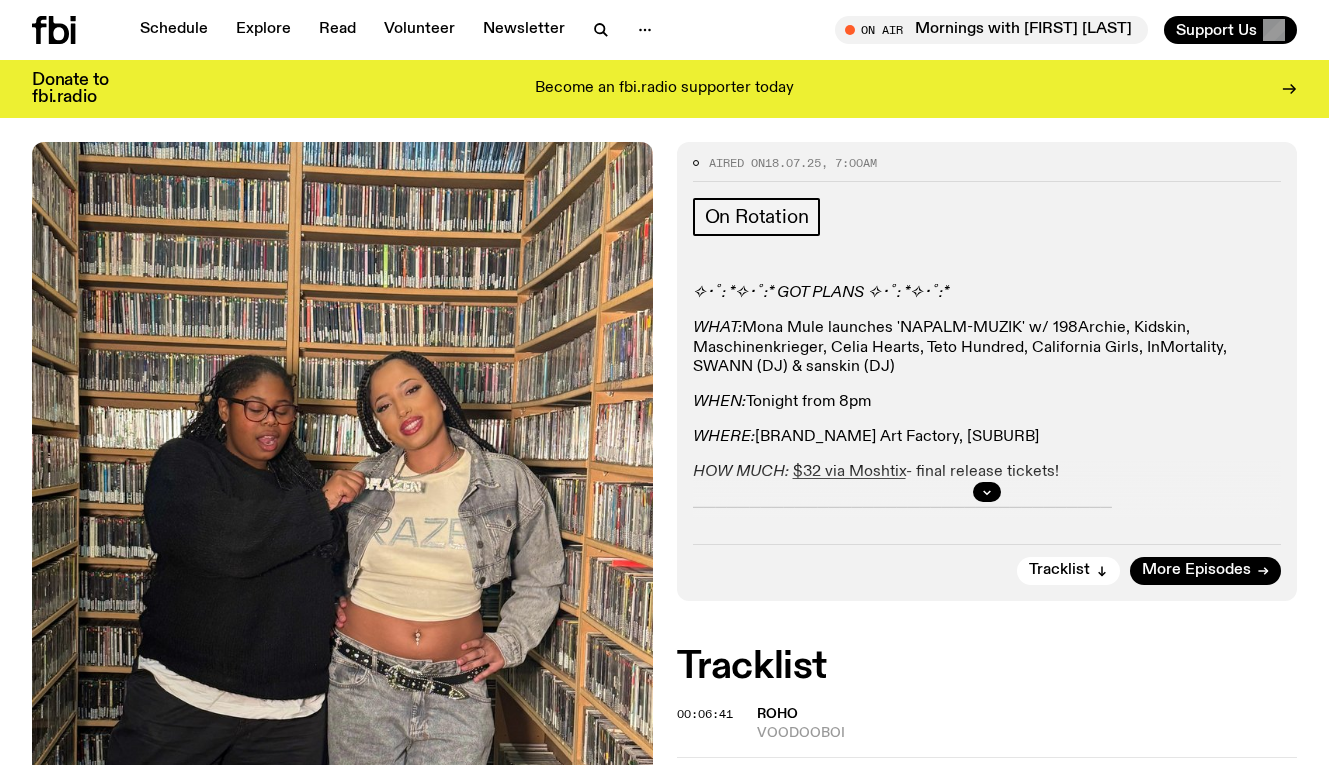 scroll, scrollTop: 517, scrollLeft: 0, axis: vertical 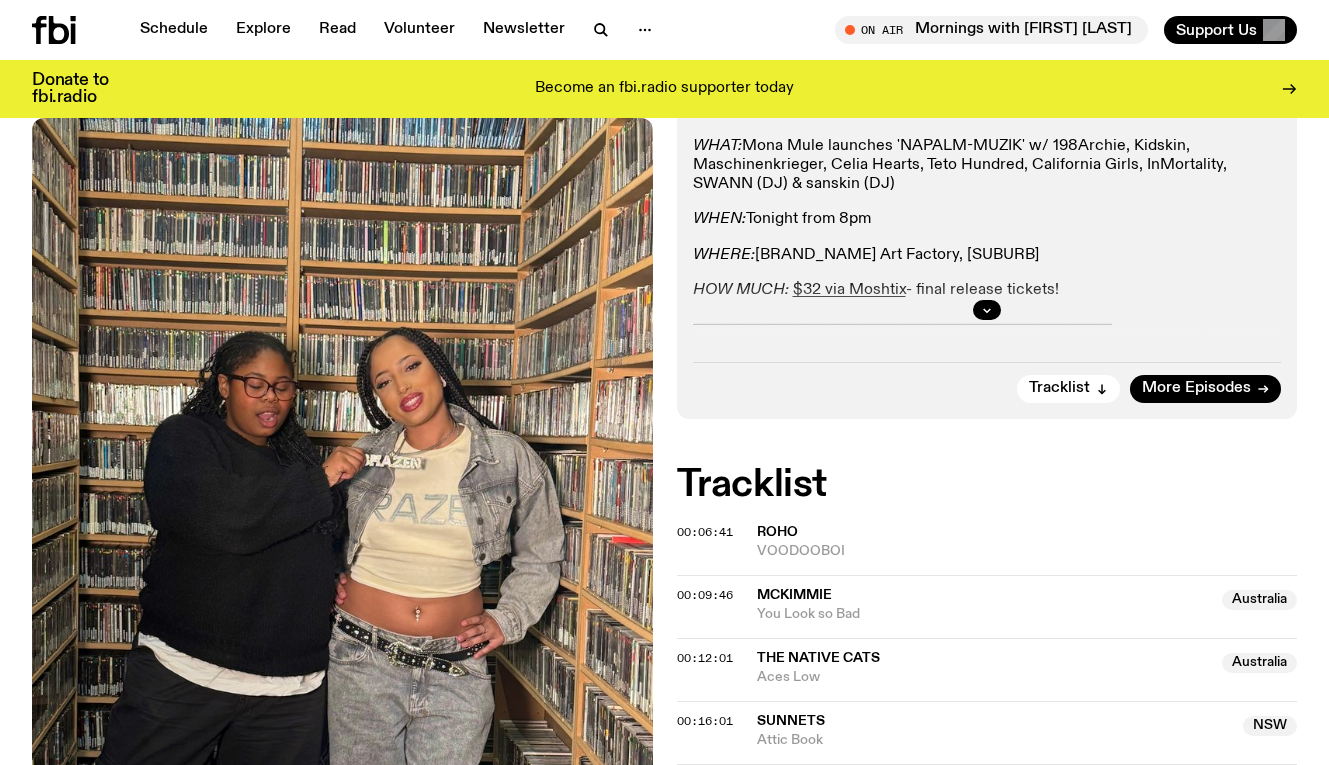 click at bounding box center [987, 310] 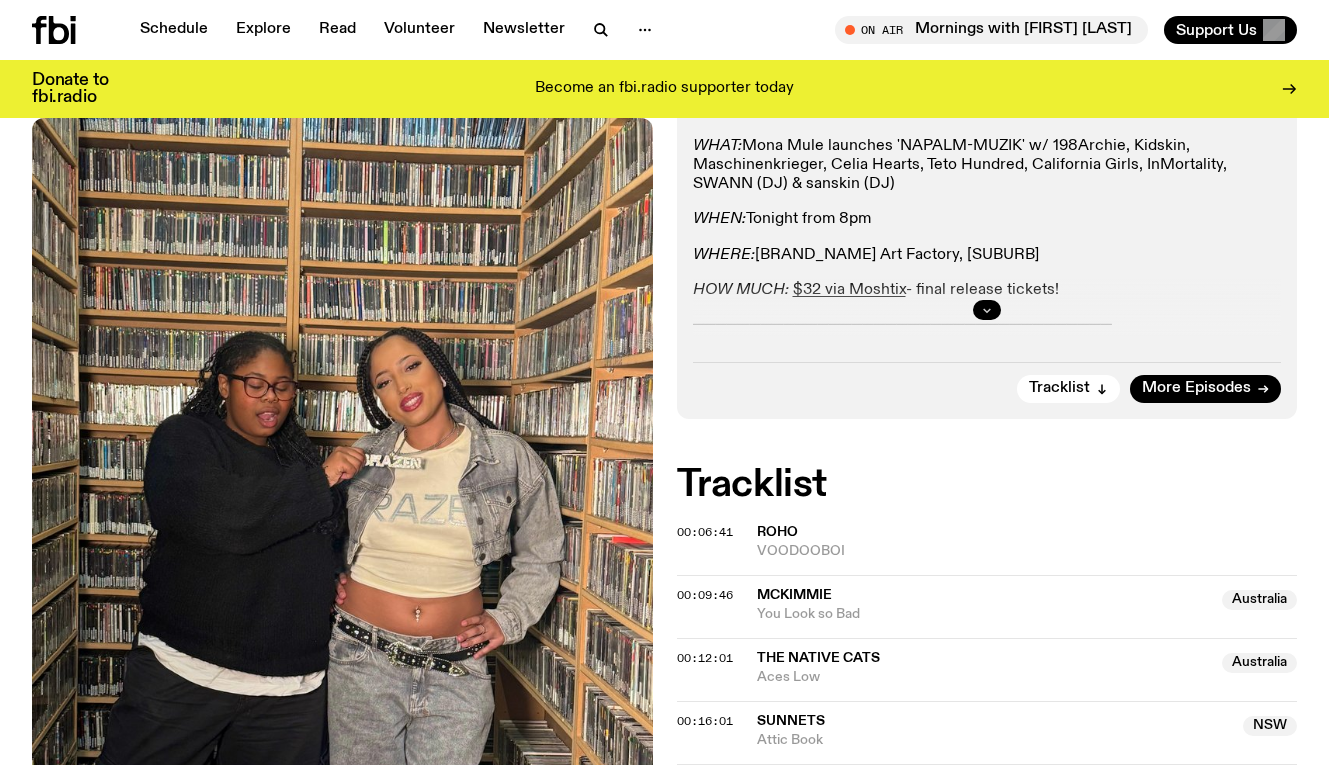 click 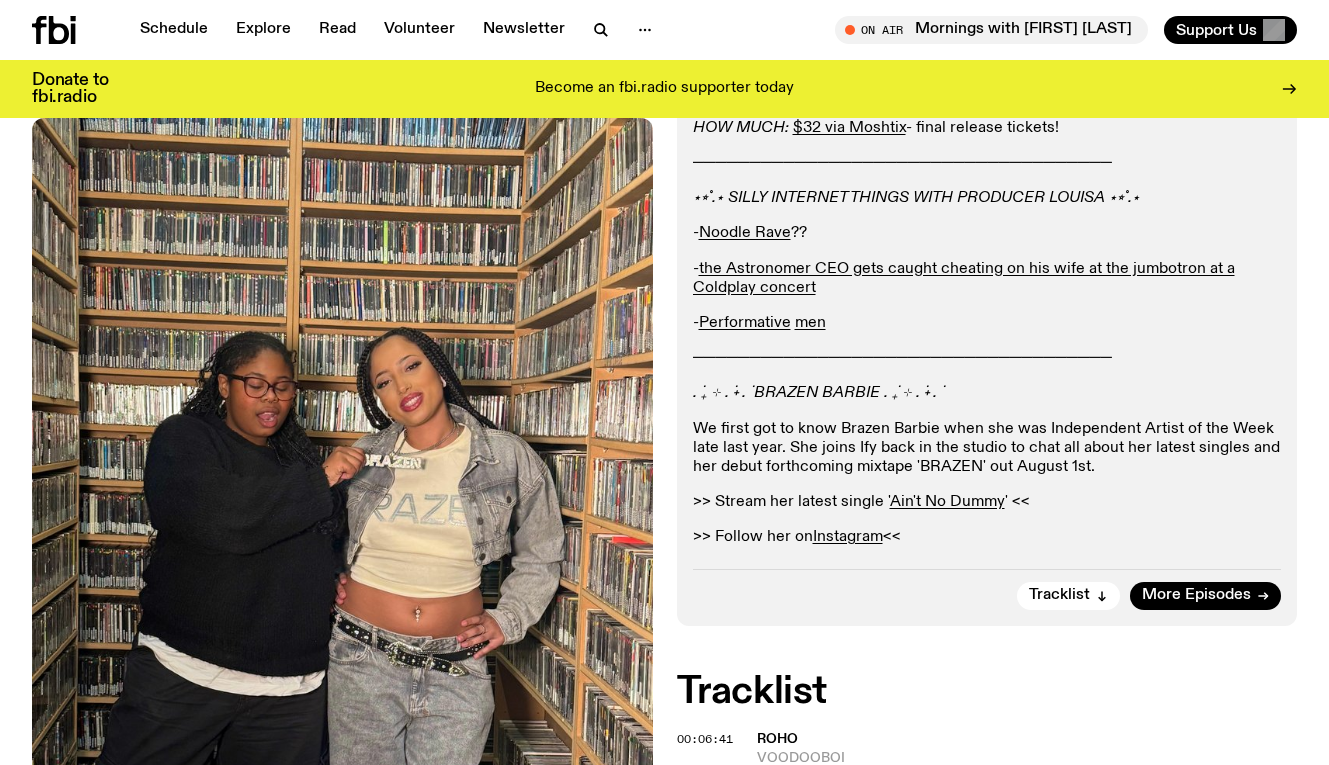 scroll, scrollTop: 481, scrollLeft: 0, axis: vertical 